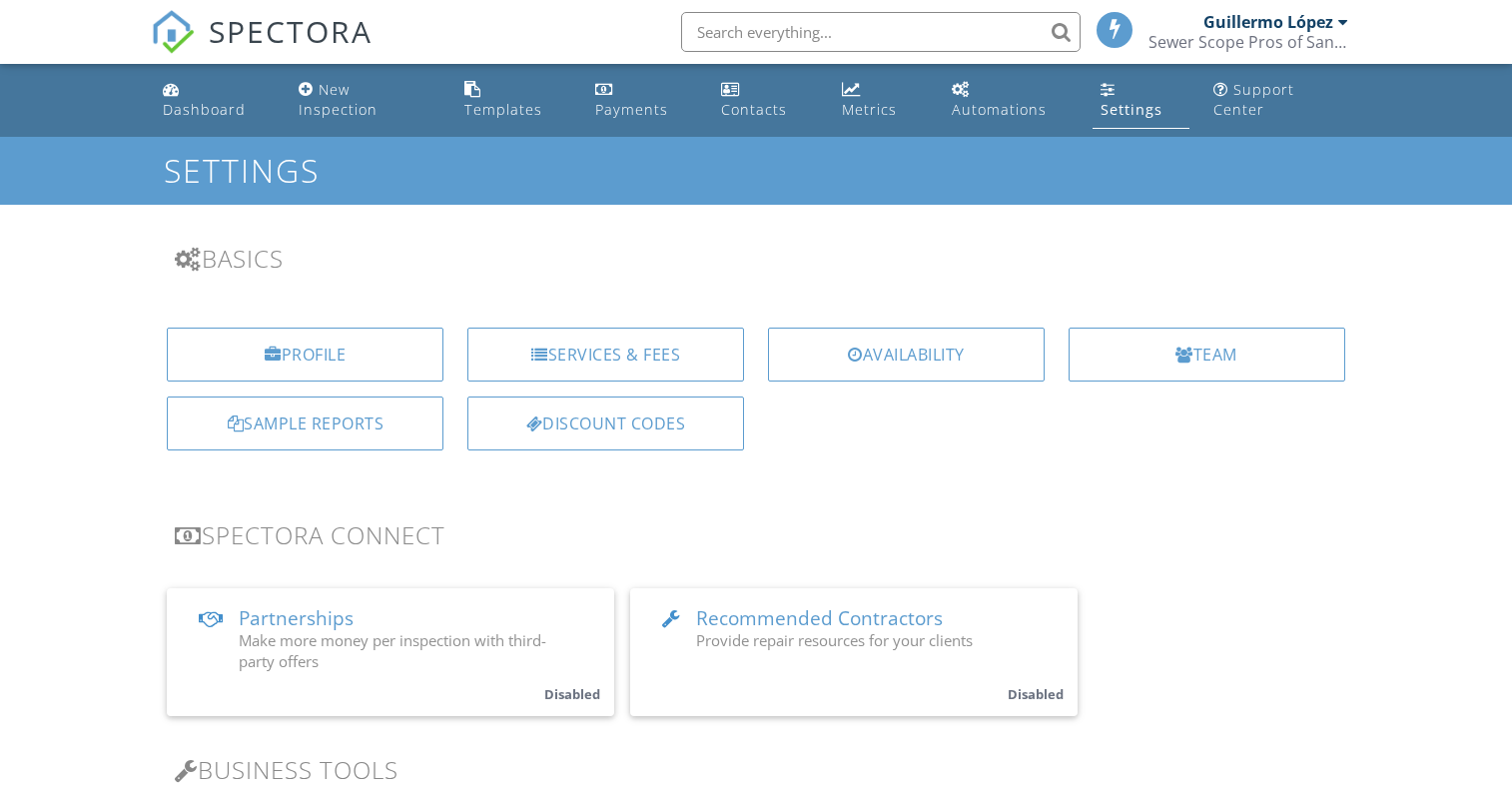 scroll, scrollTop: 0, scrollLeft: 0, axis: both 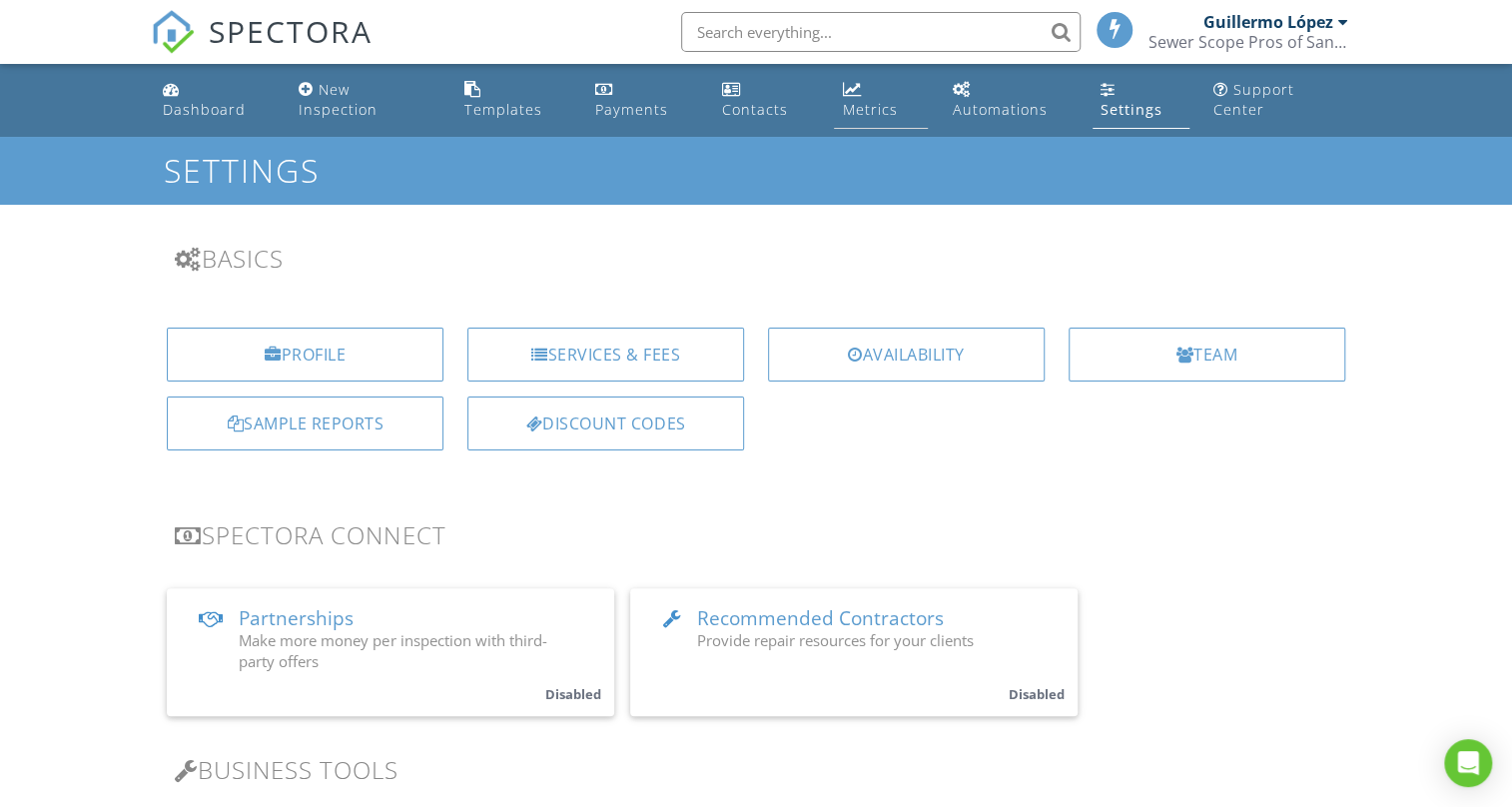 click on "Metrics" at bounding box center (869, 109) 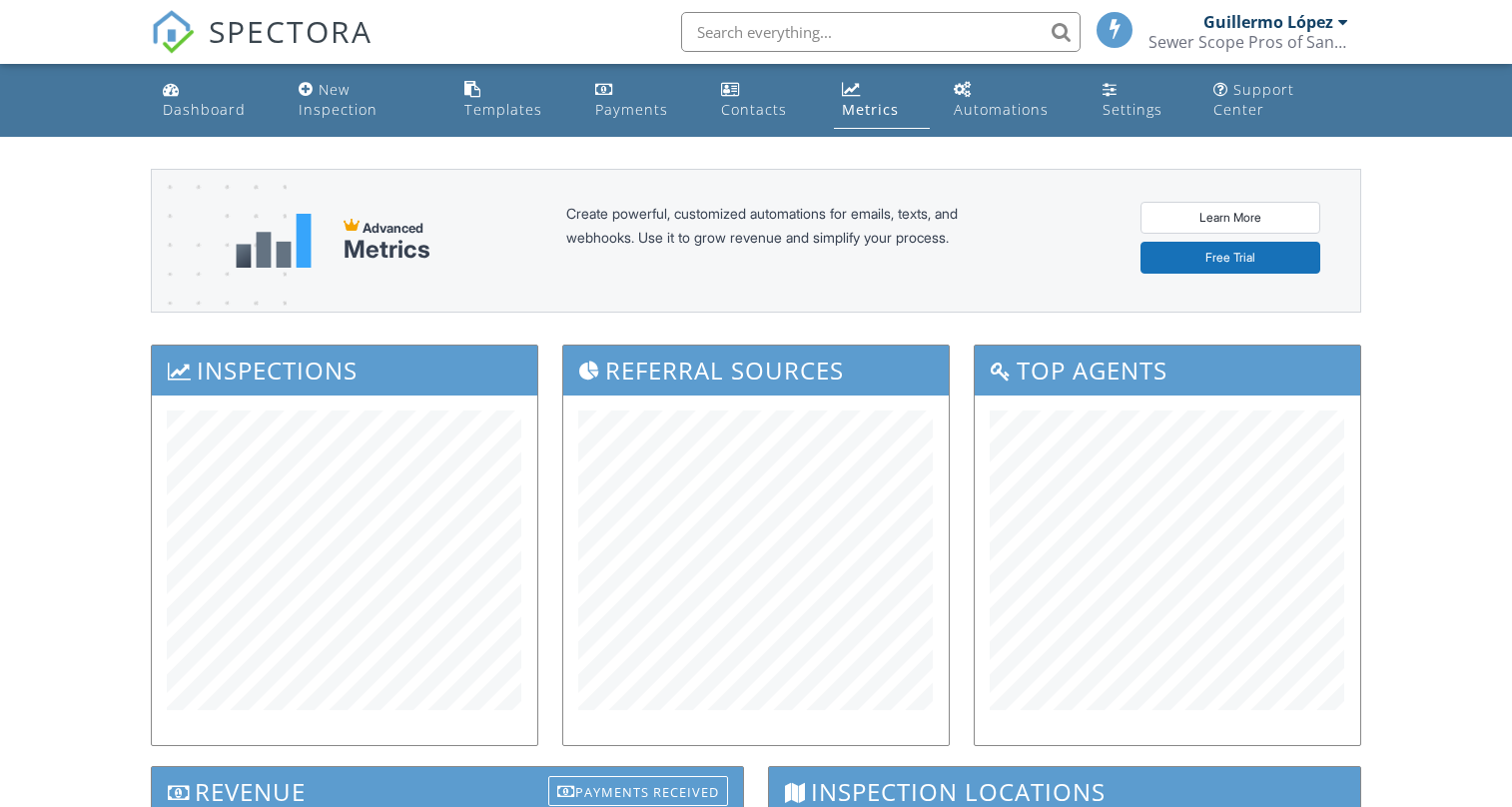 scroll, scrollTop: 0, scrollLeft: 0, axis: both 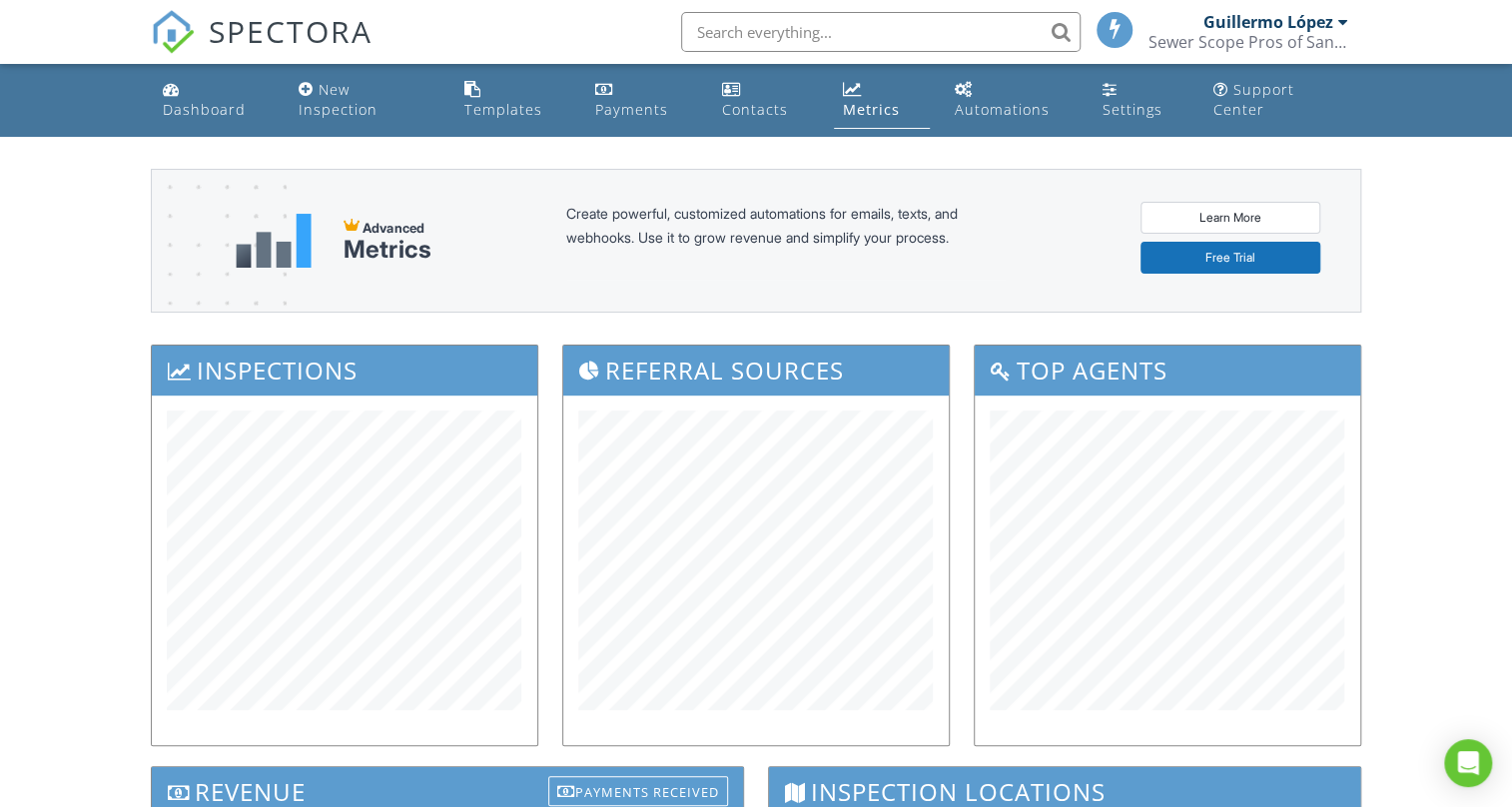 click on "Guillermo López" at bounding box center (1268, 22) 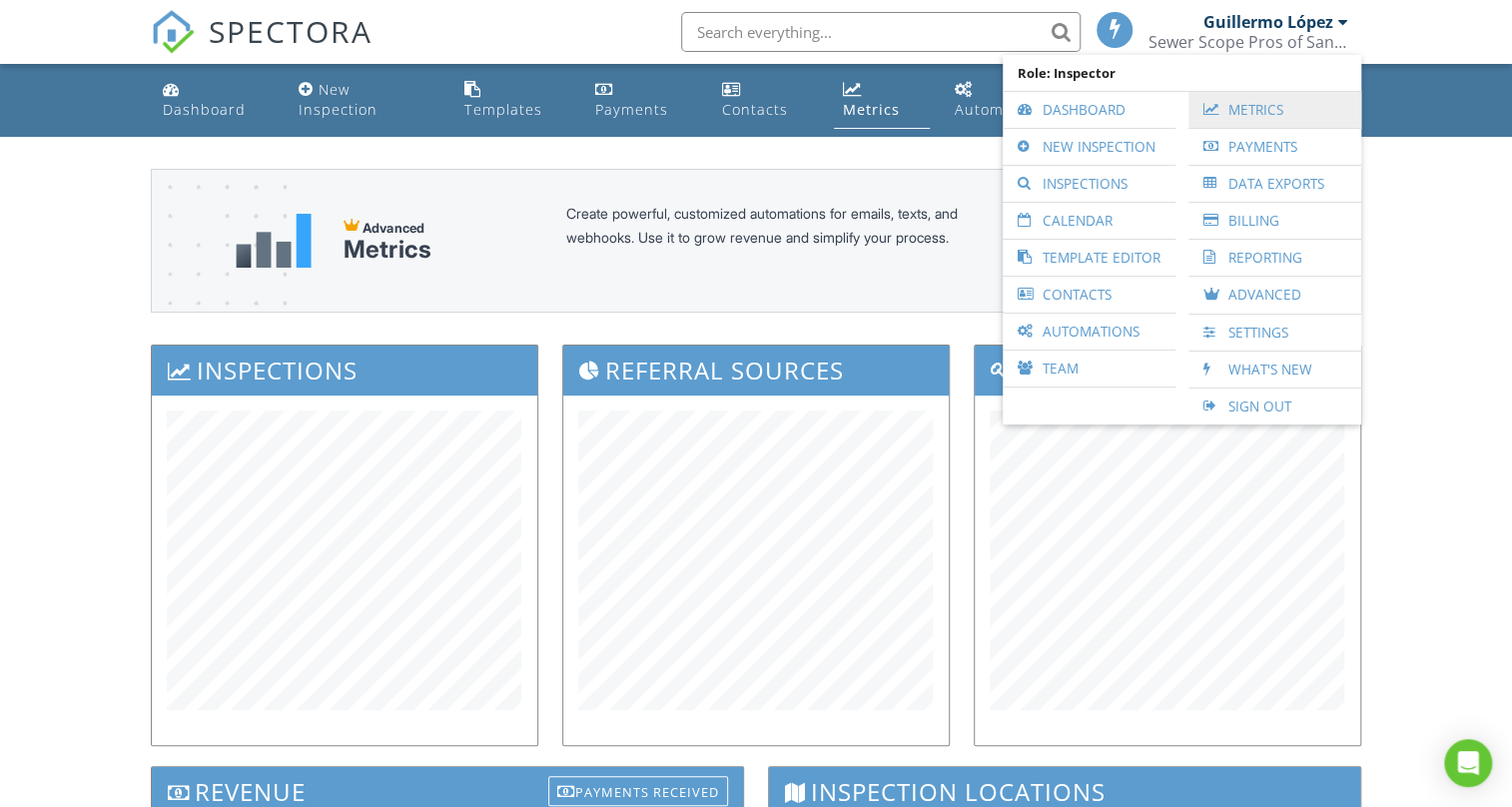 click on "Metrics" at bounding box center [1274, 110] 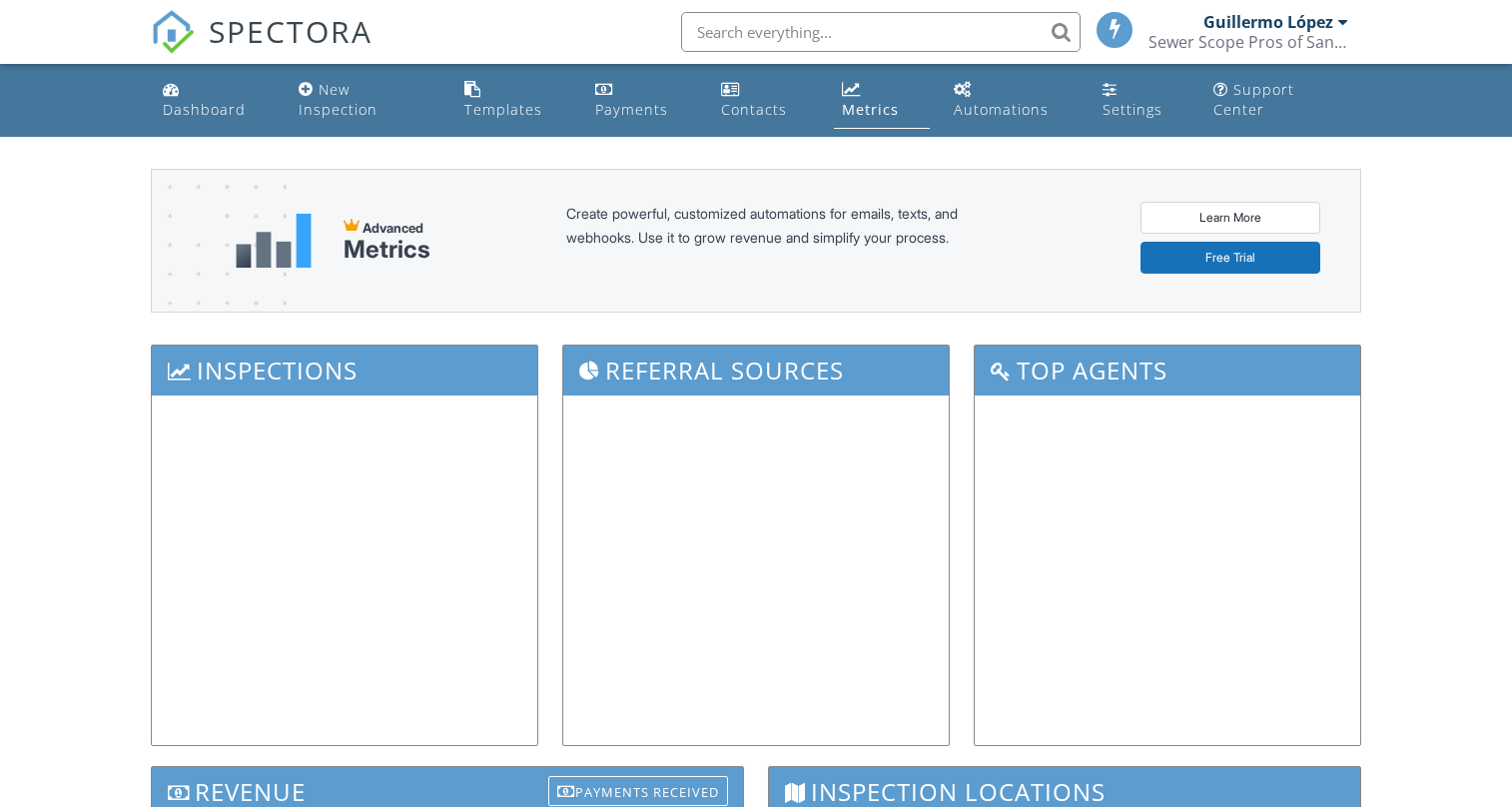 scroll, scrollTop: 0, scrollLeft: 0, axis: both 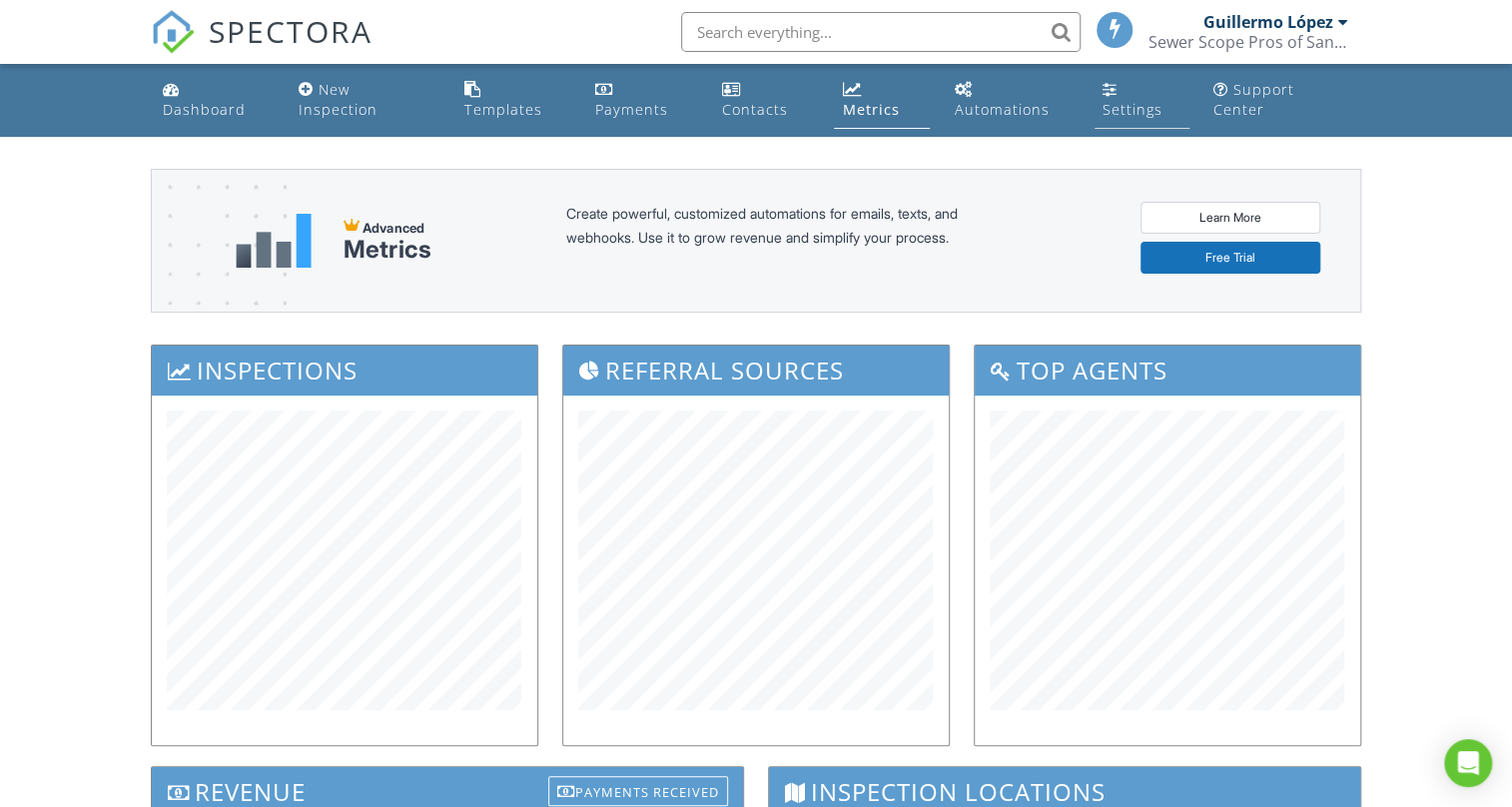 click on "Settings" at bounding box center (1133, 109) 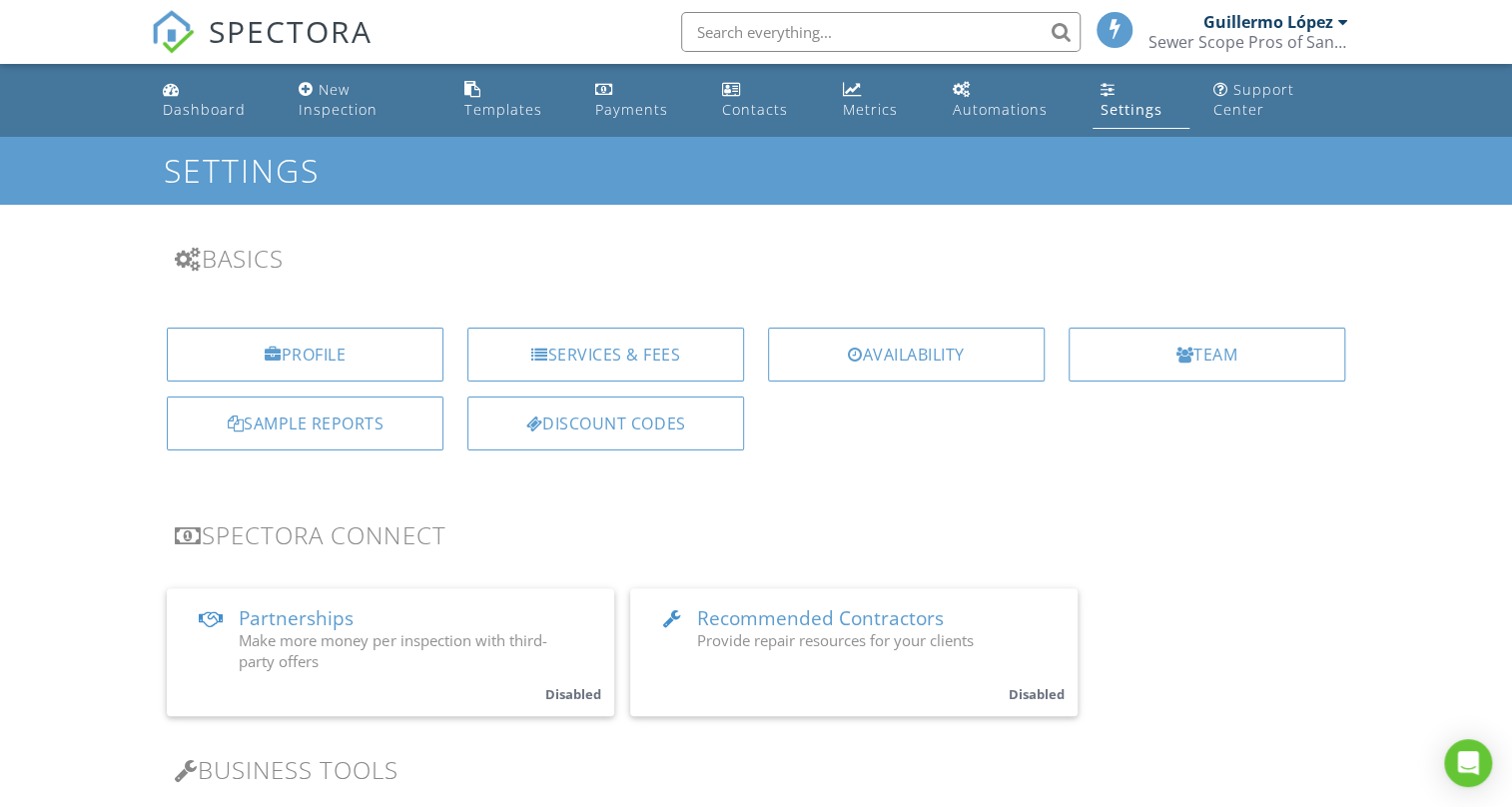 scroll, scrollTop: 242, scrollLeft: 0, axis: vertical 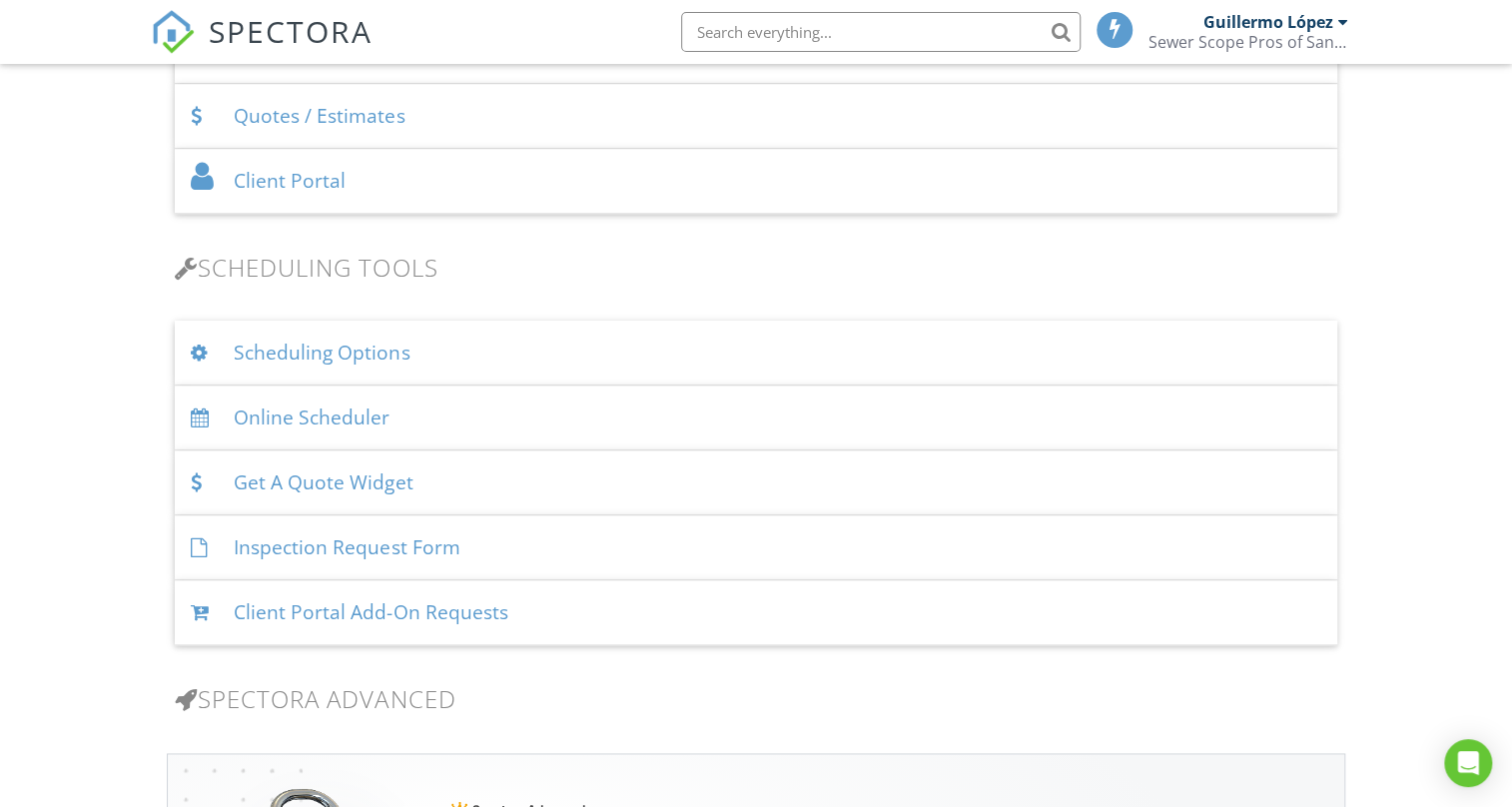 click on "Sewer Scope Pros of San Fernando Valley, Inc." at bounding box center (1248, 42) 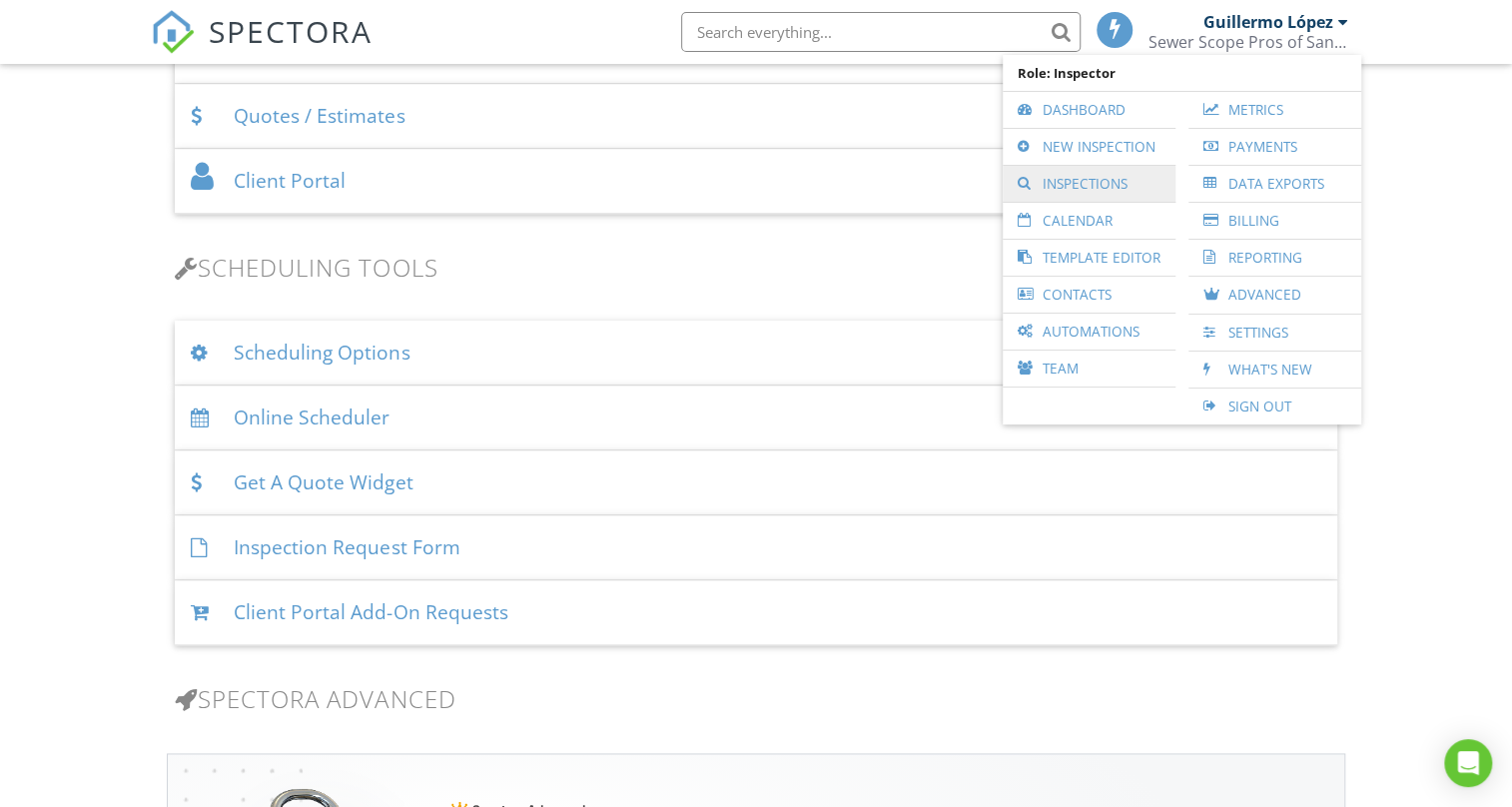 click on "Inspections" at bounding box center (1089, 184) 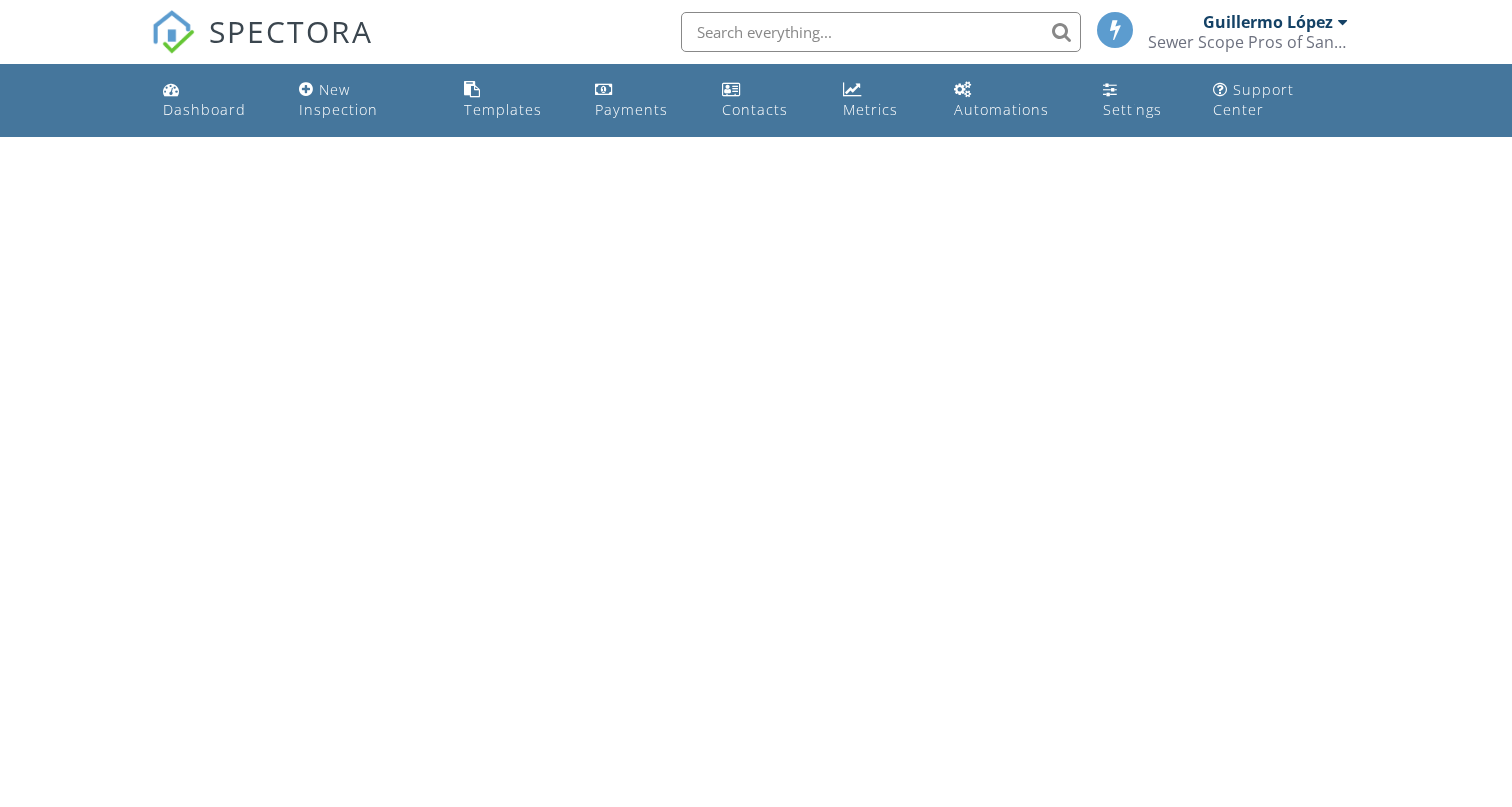 scroll, scrollTop: 0, scrollLeft: 0, axis: both 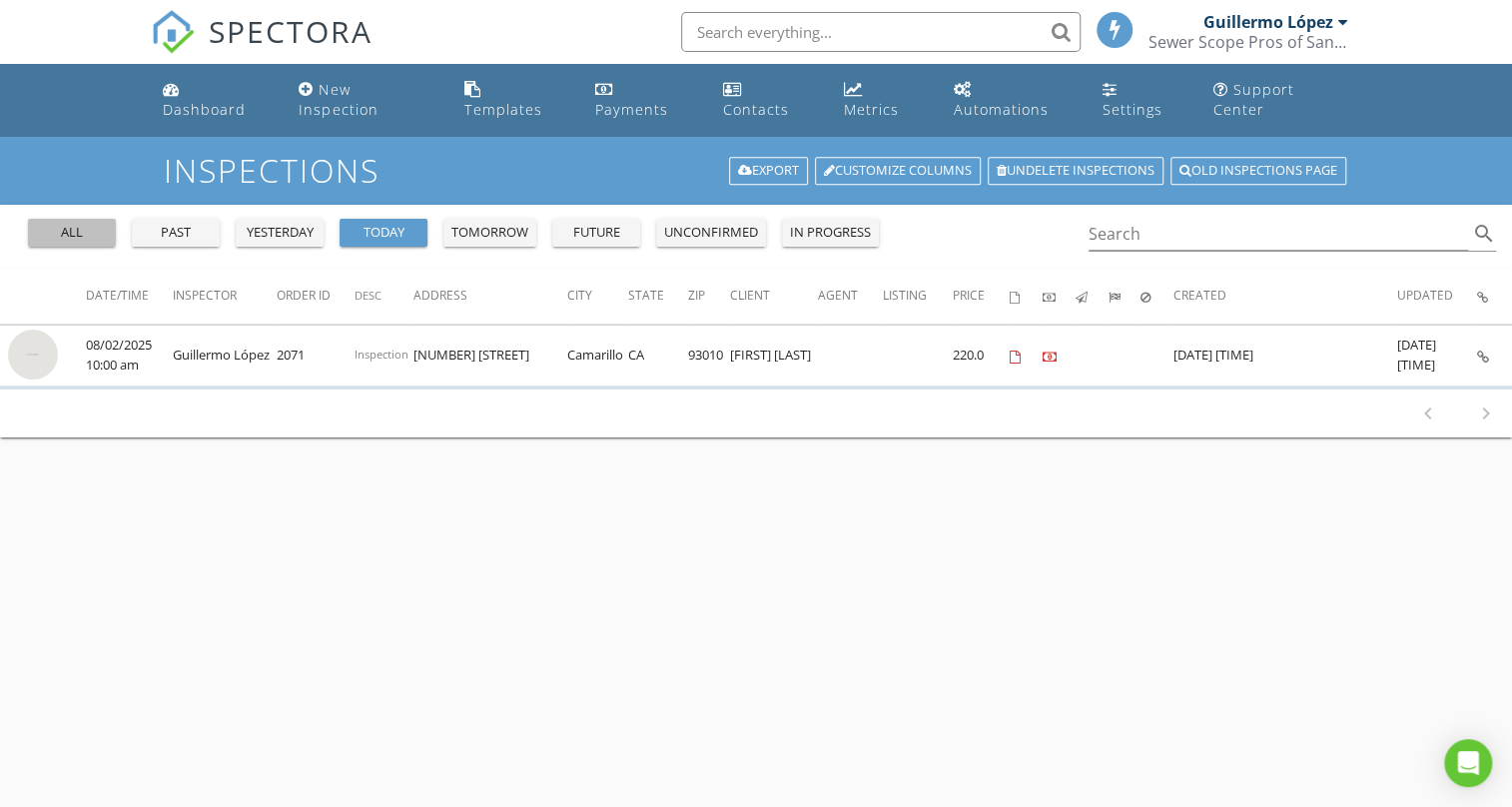 click on "all" at bounding box center (72, 233) 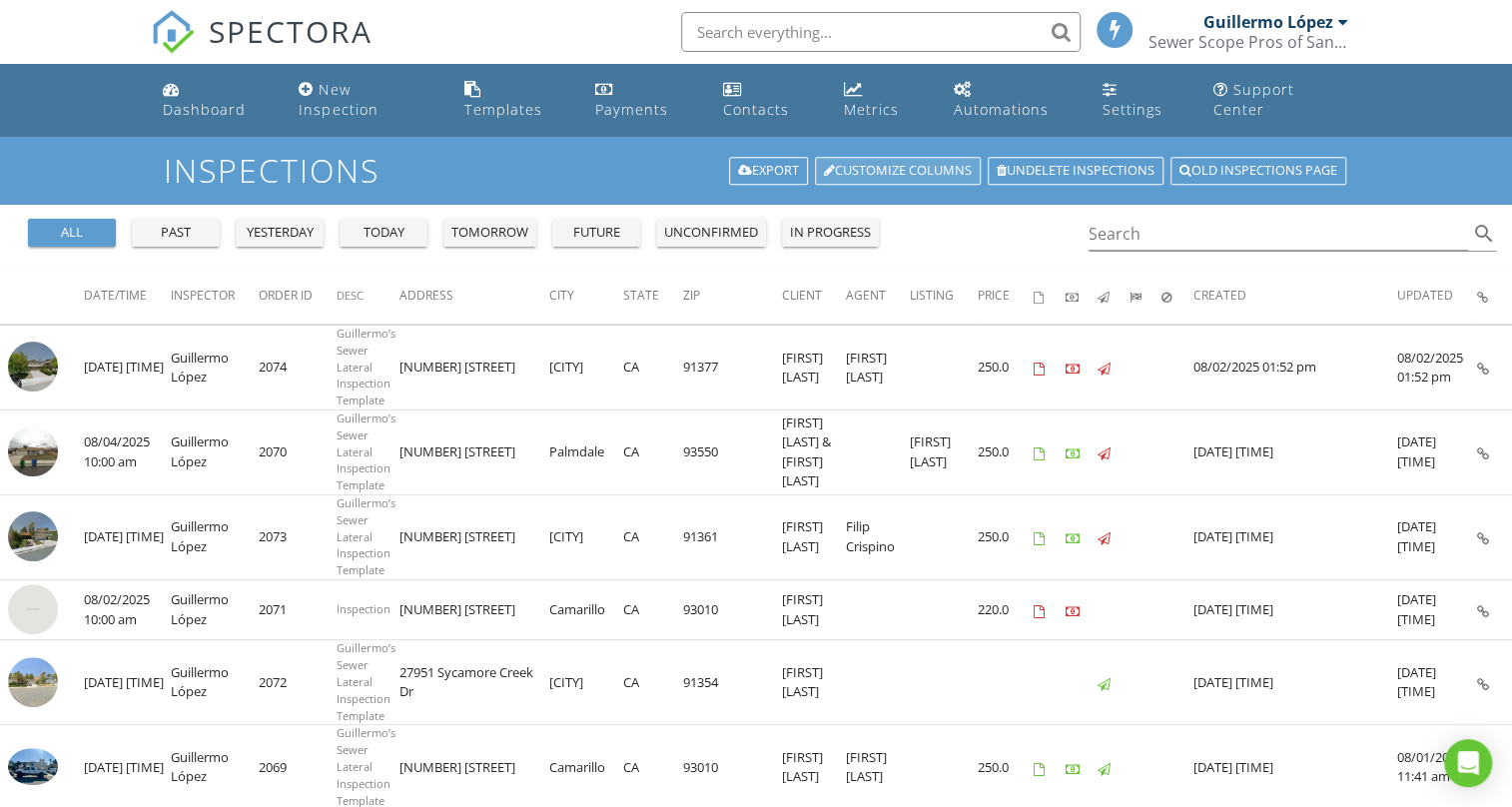click on "Customize Columns" at bounding box center [898, 171] 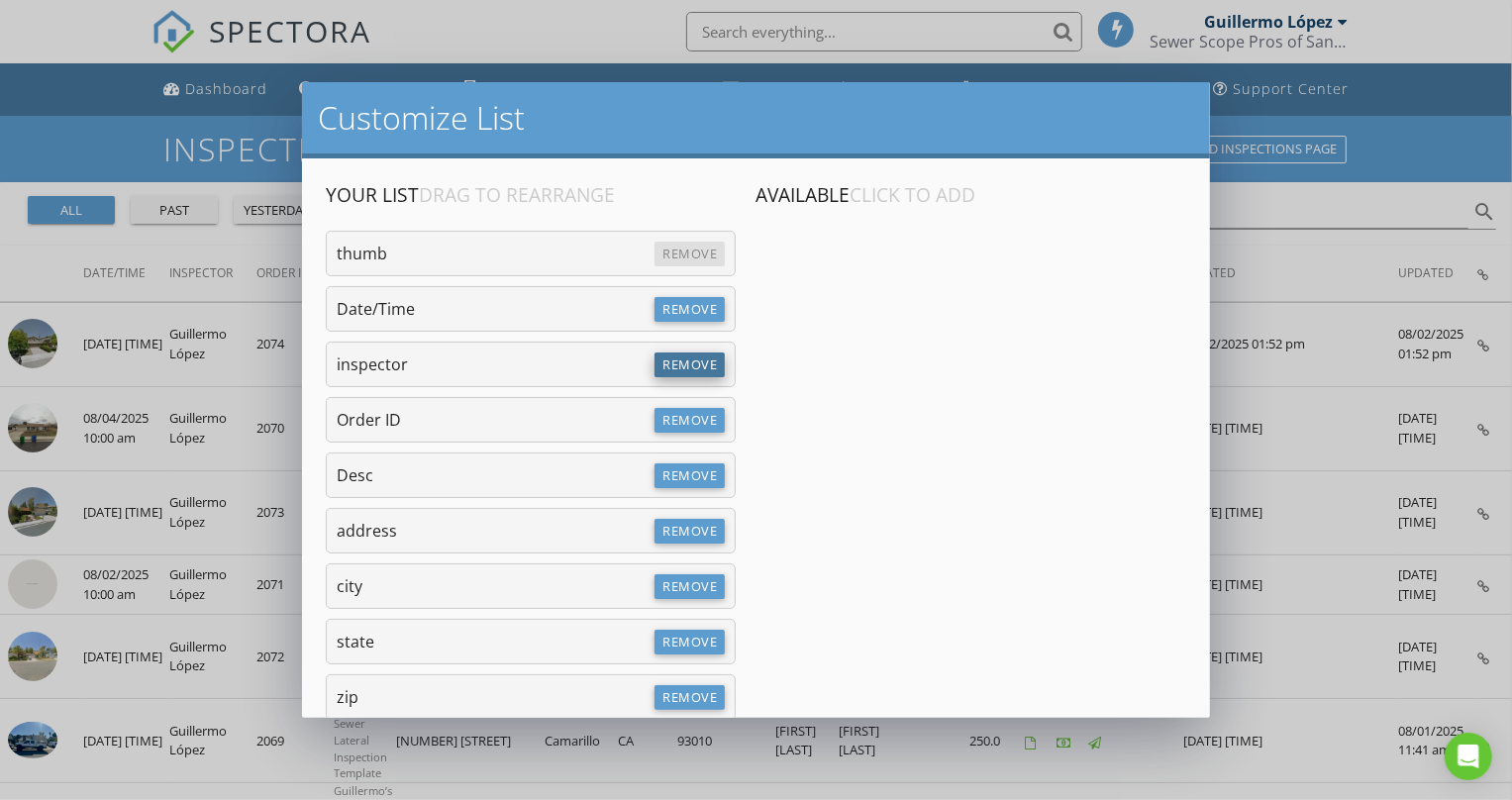 click on "Remove" at bounding box center (689, 364) 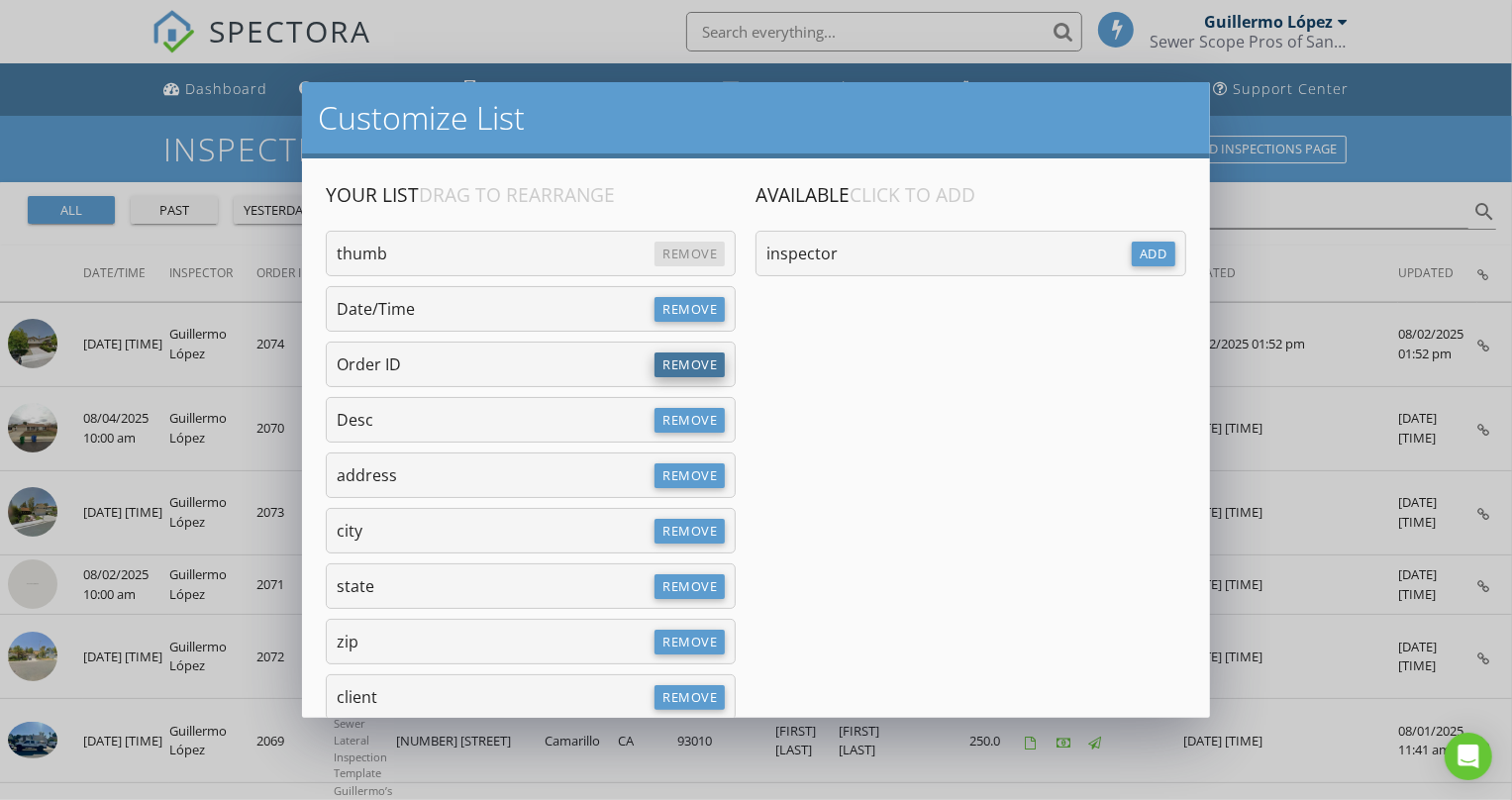 click on "Remove" at bounding box center (689, 364) 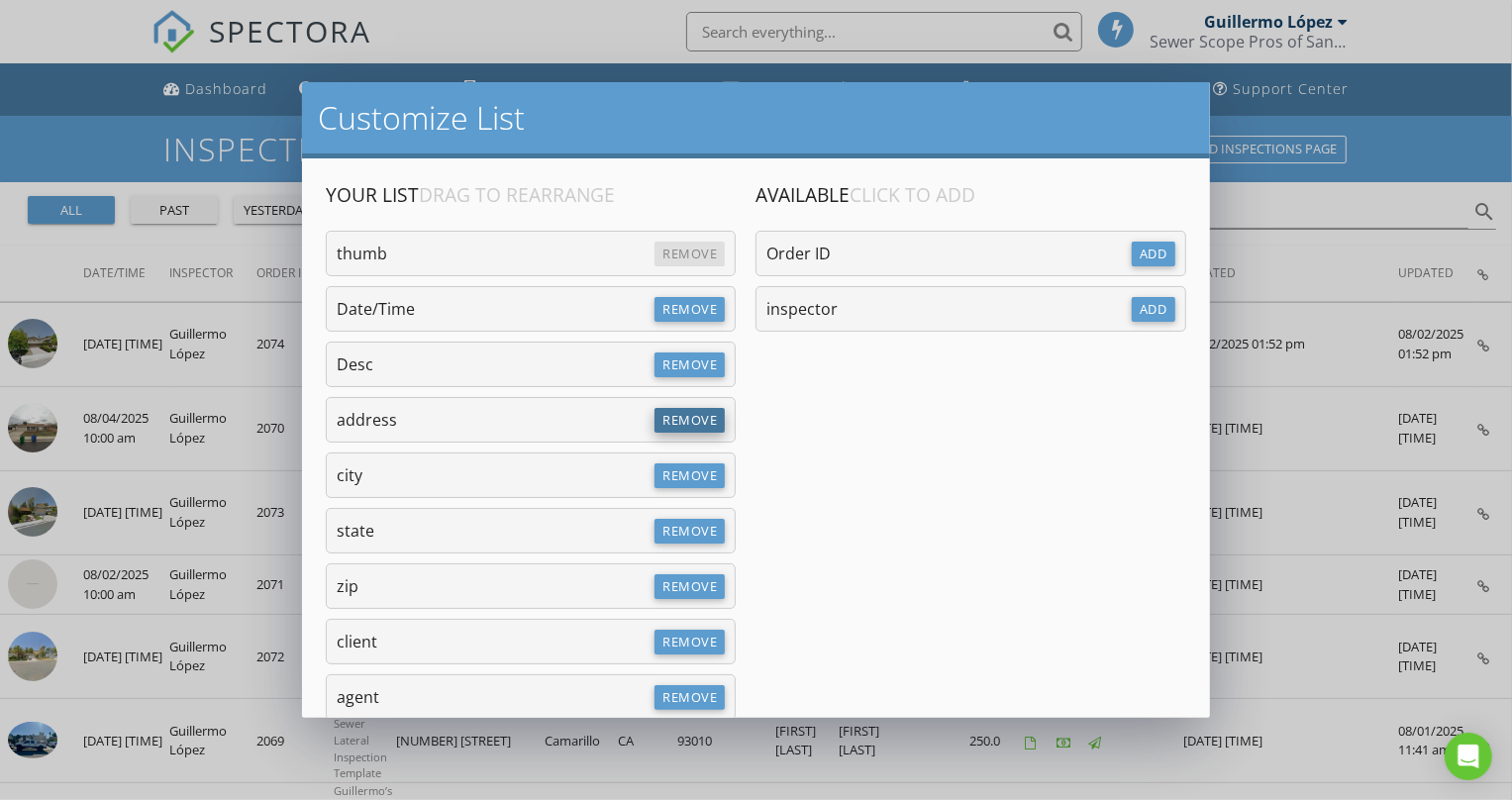 click on "Remove" at bounding box center [689, 420] 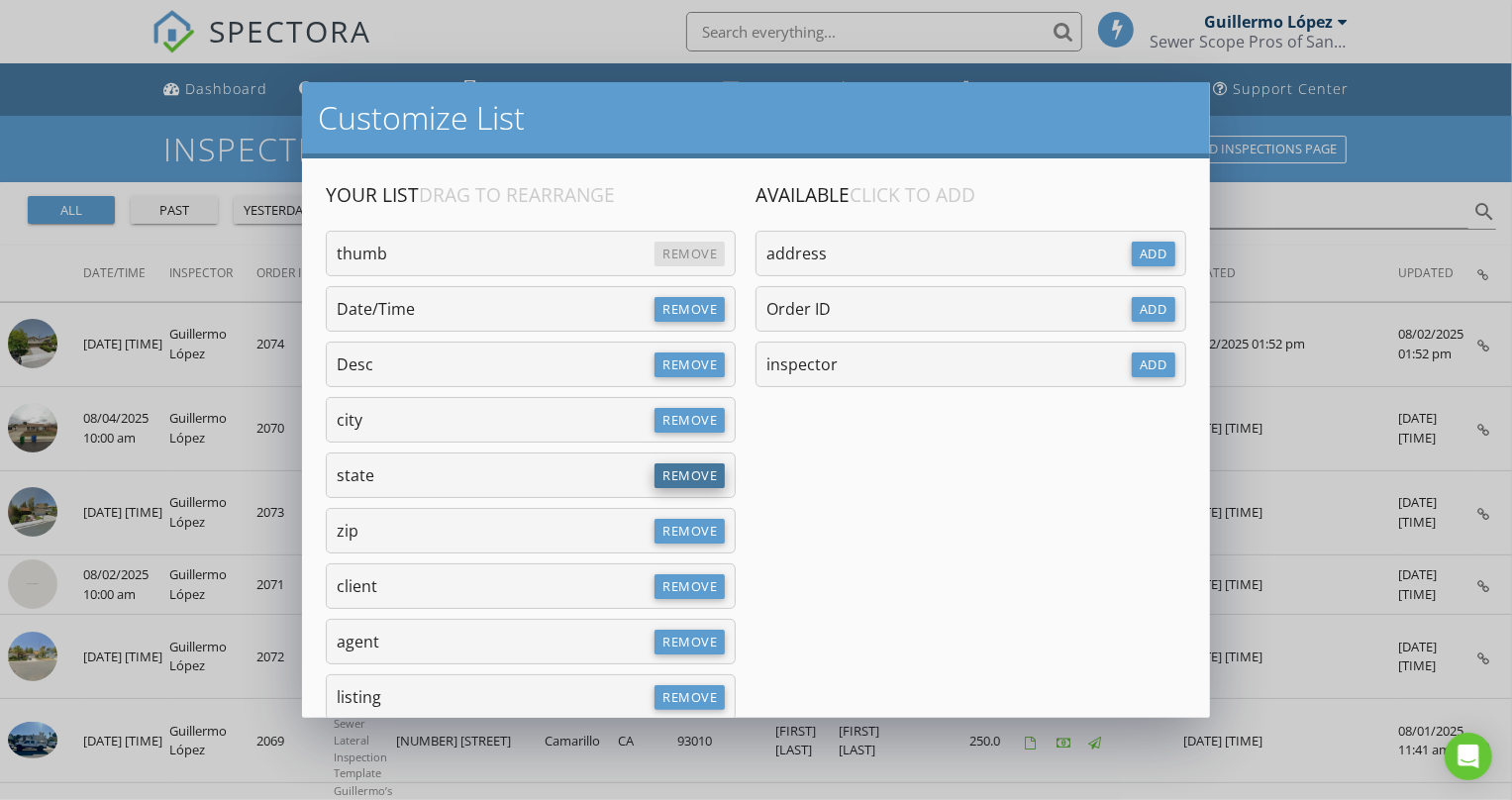 click on "Remove" at bounding box center [689, 475] 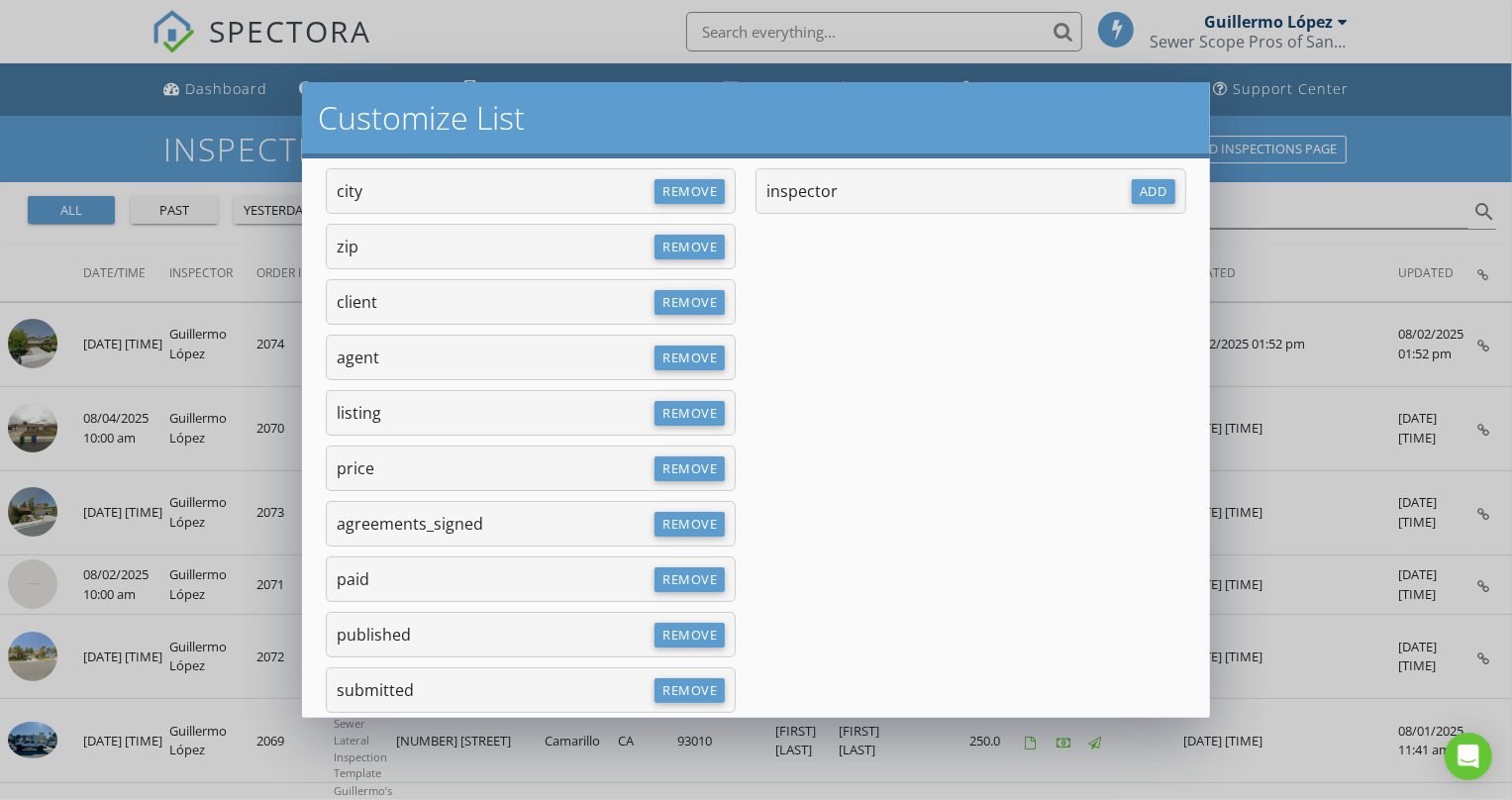 scroll, scrollTop: 299, scrollLeft: 0, axis: vertical 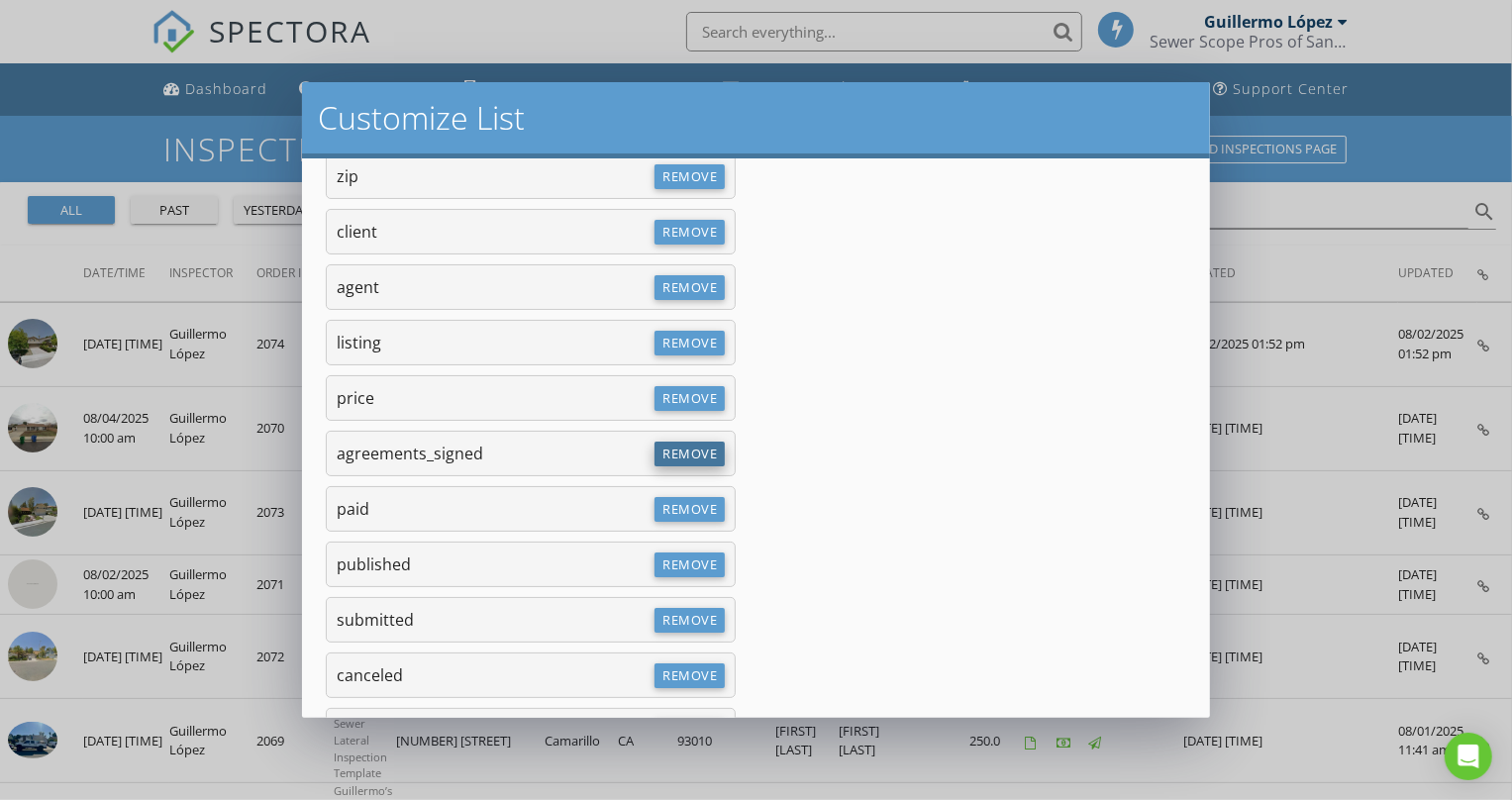 click on "Remove" at bounding box center (689, 453) 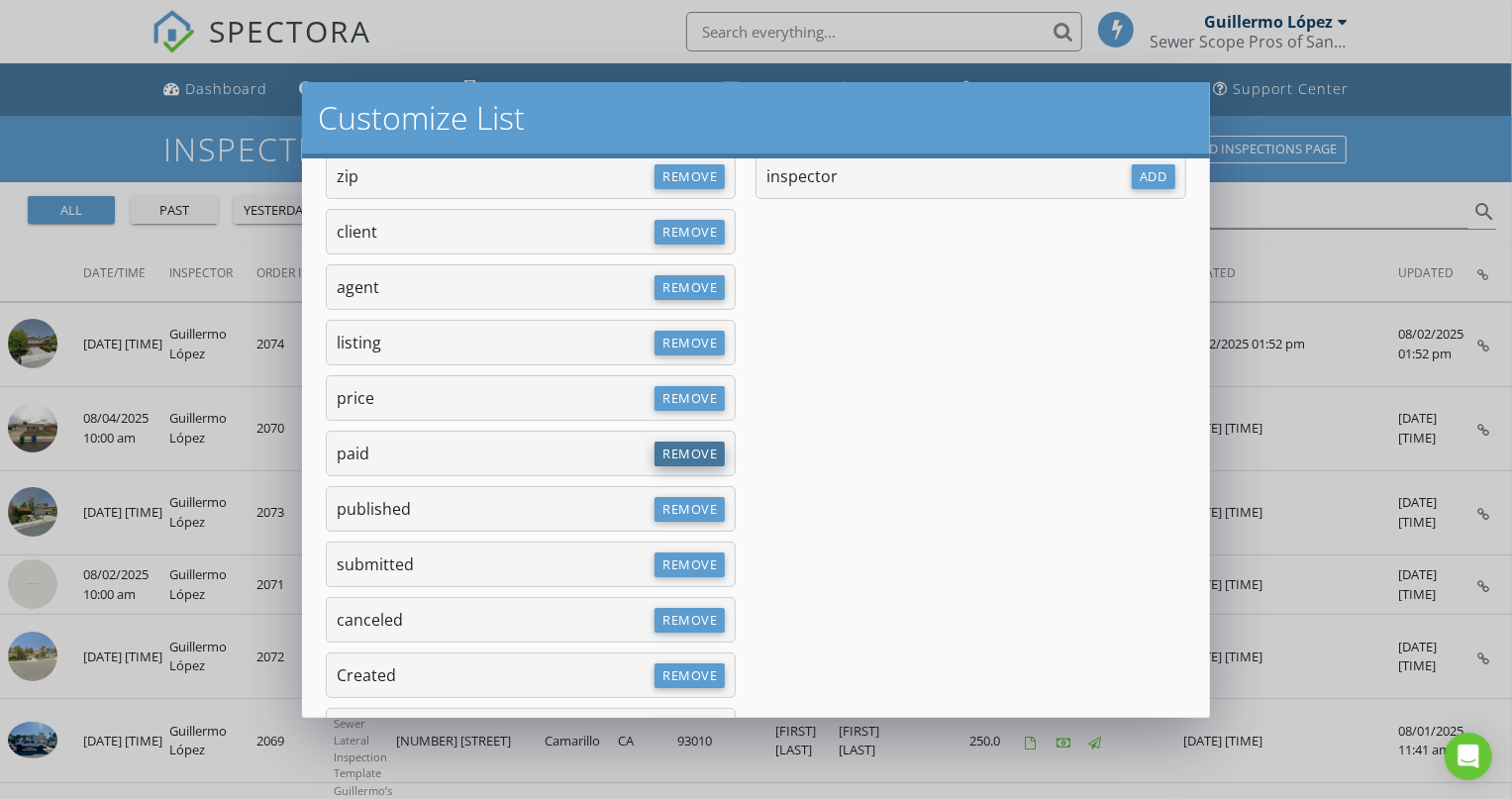 click on "Remove" at bounding box center [689, 453] 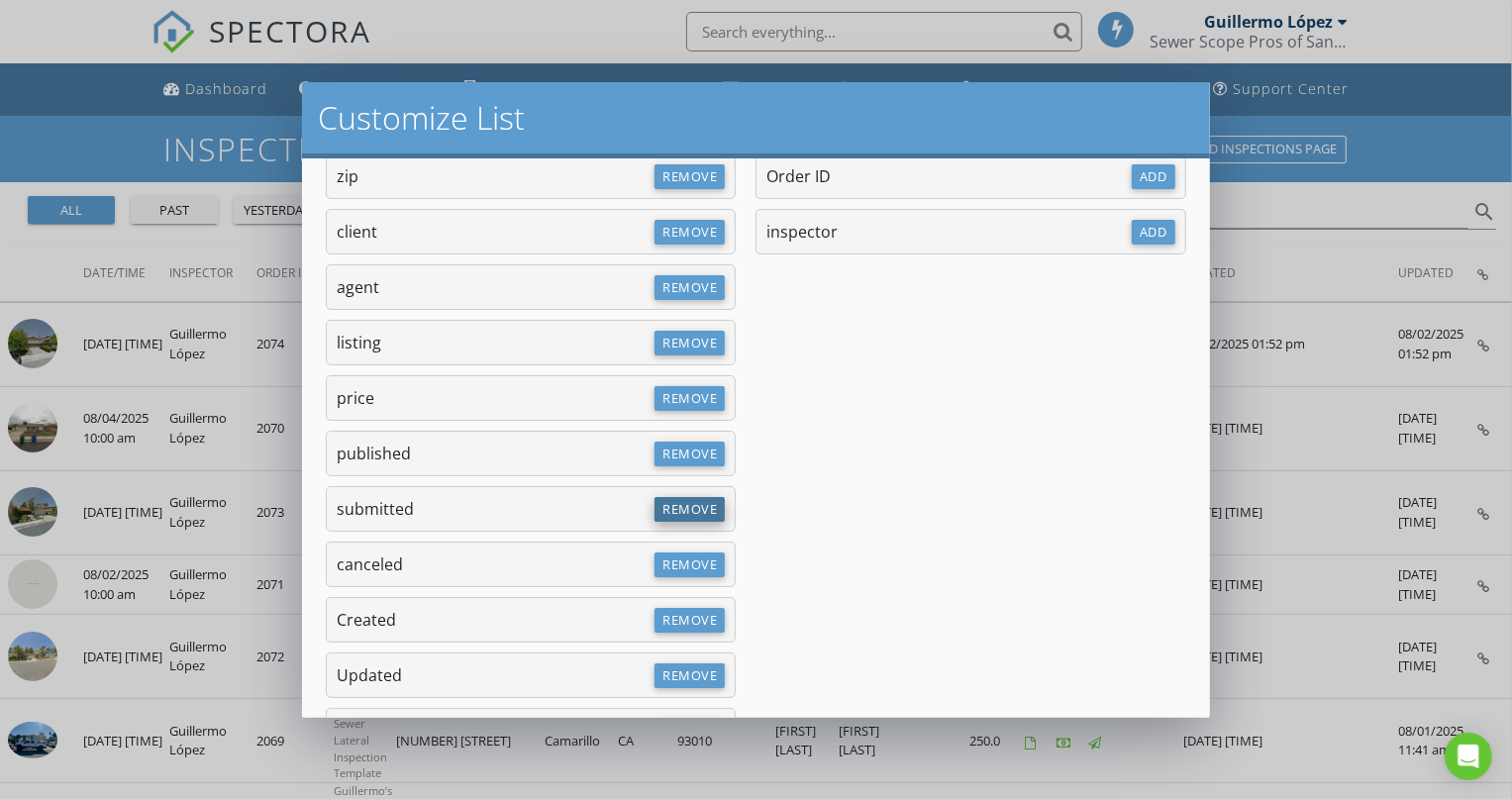 click on "Remove" at bounding box center [689, 509] 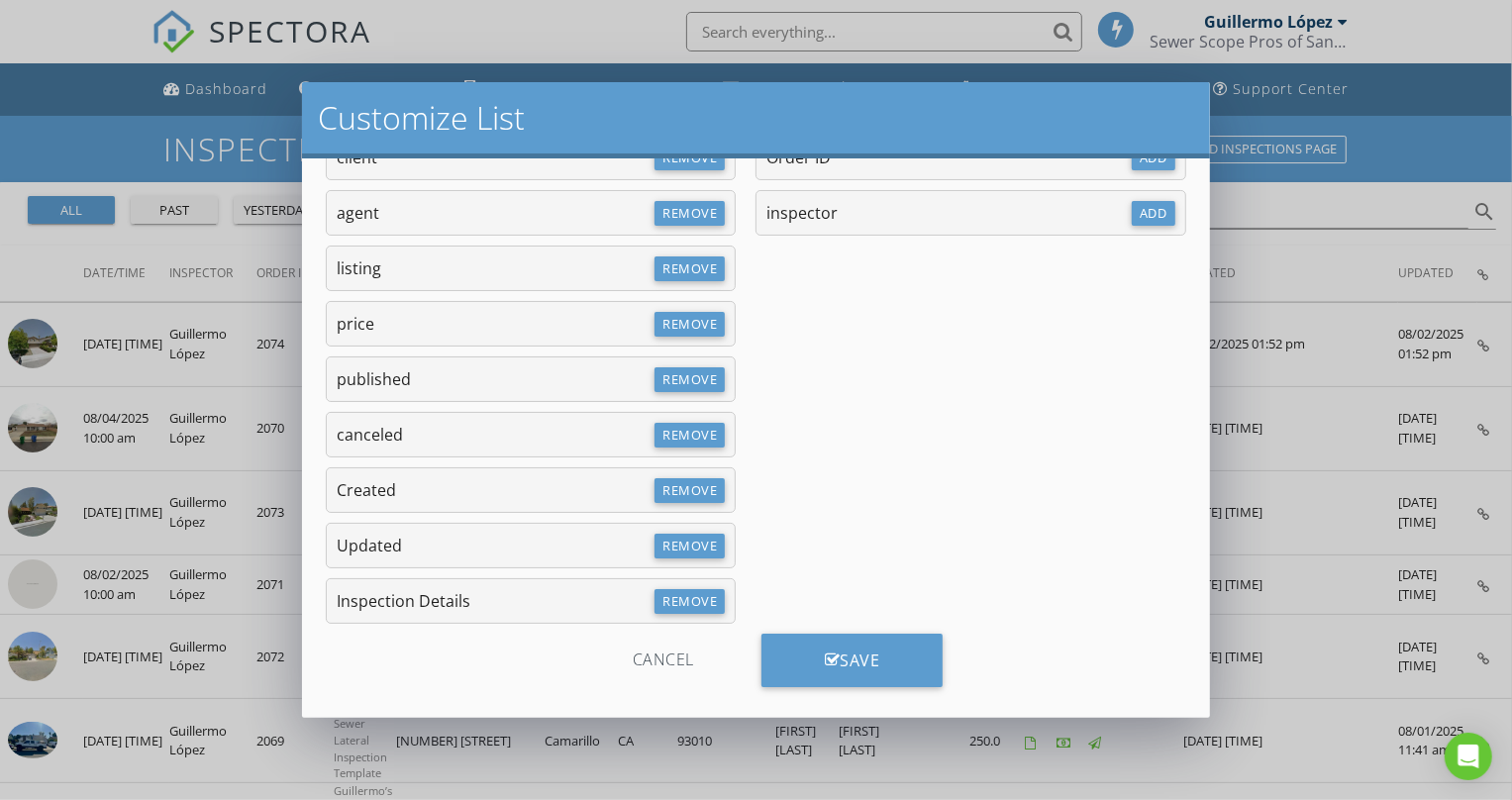 scroll, scrollTop: 377, scrollLeft: 0, axis: vertical 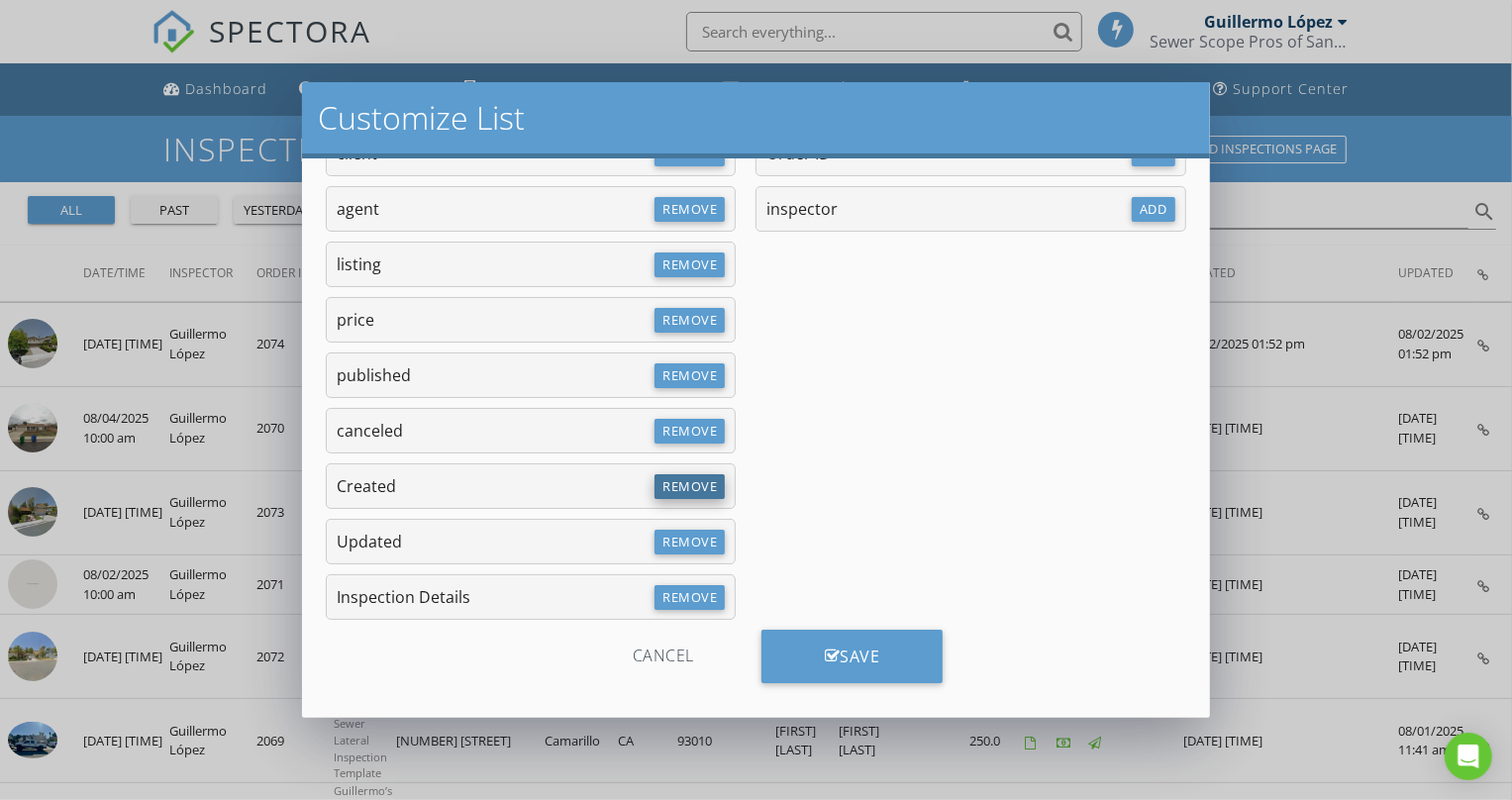 click on "Remove" at bounding box center (689, 486) 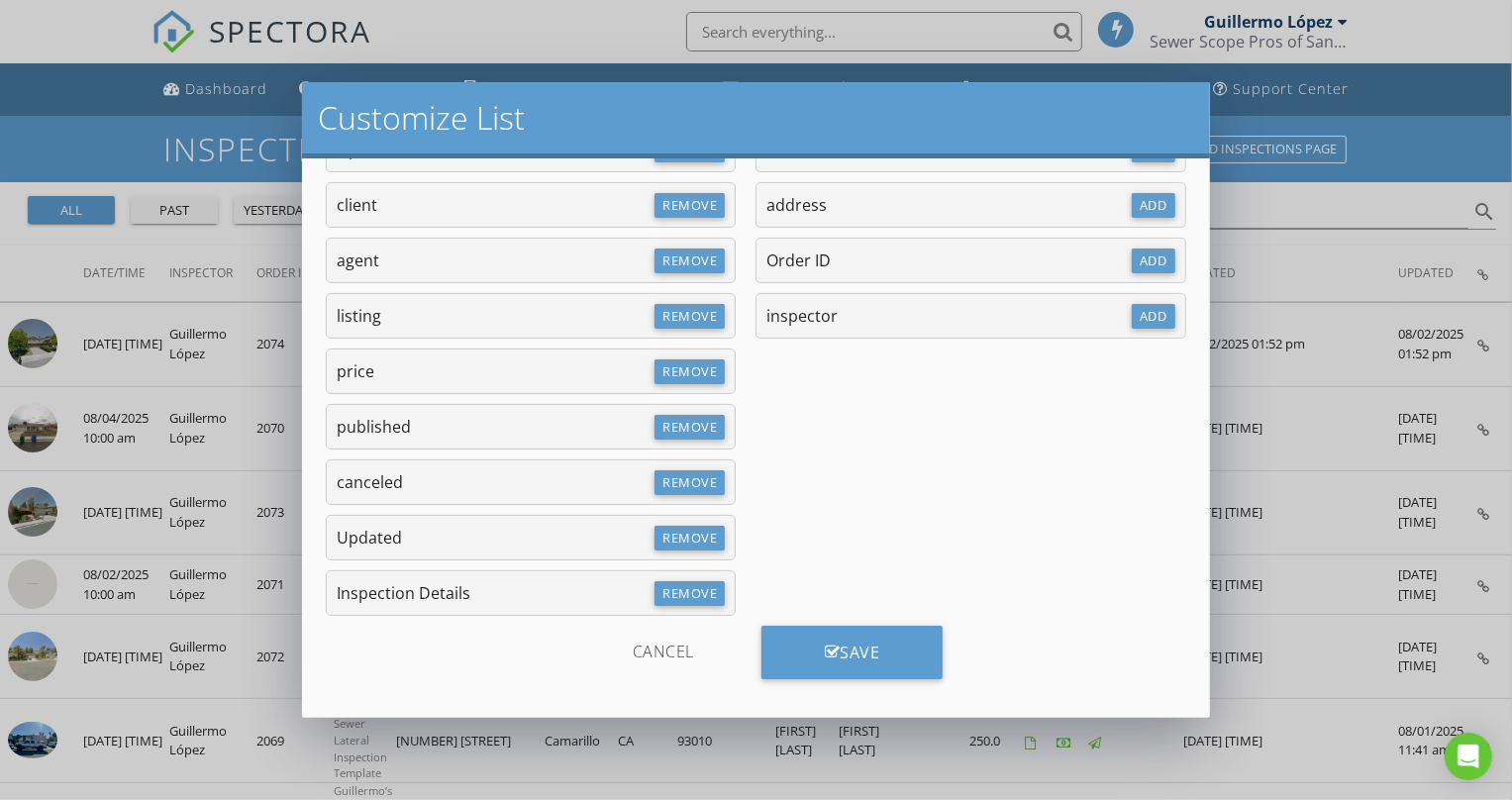 scroll, scrollTop: 323, scrollLeft: 0, axis: vertical 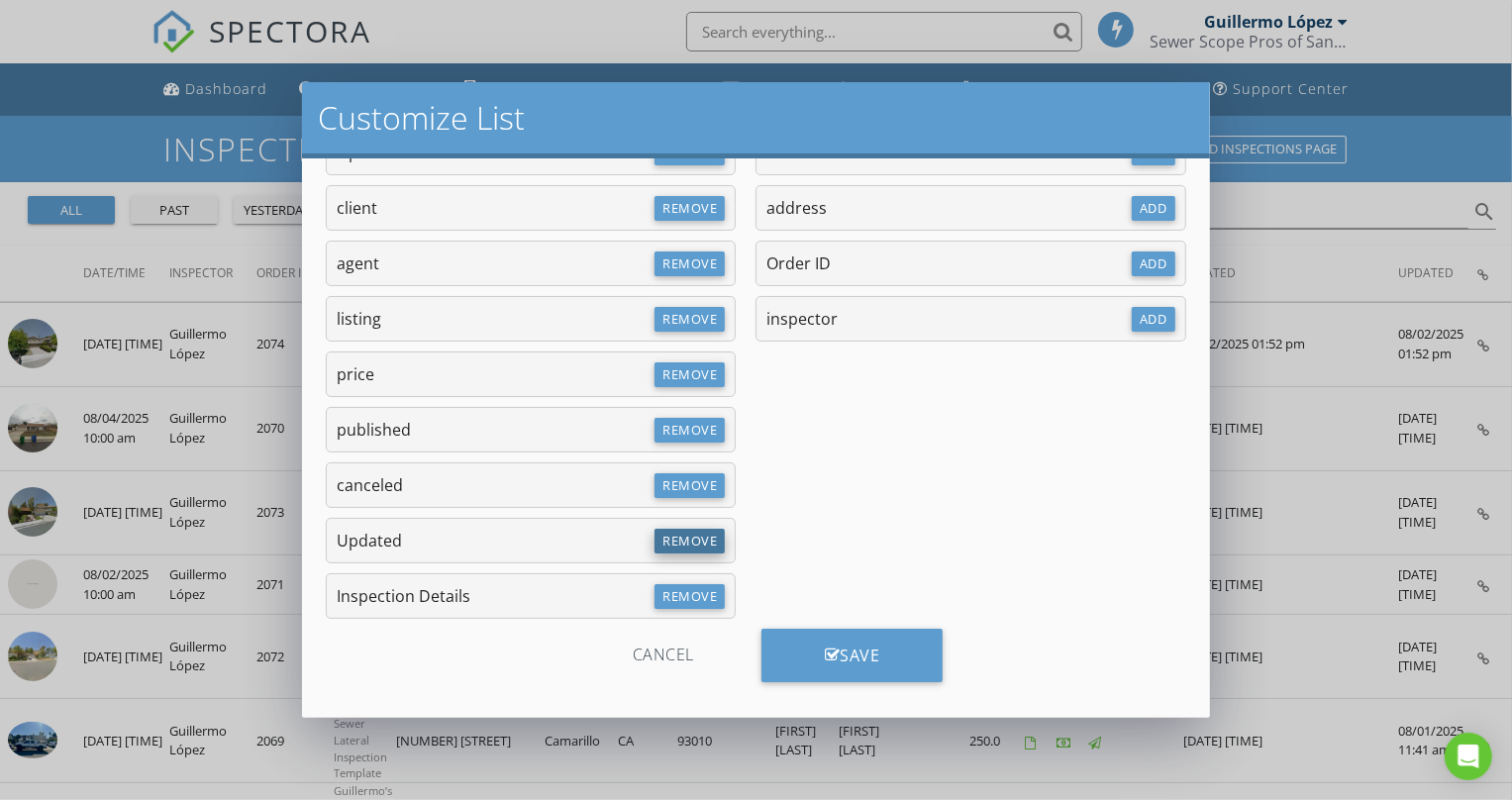 click on "Remove" at bounding box center (689, 541) 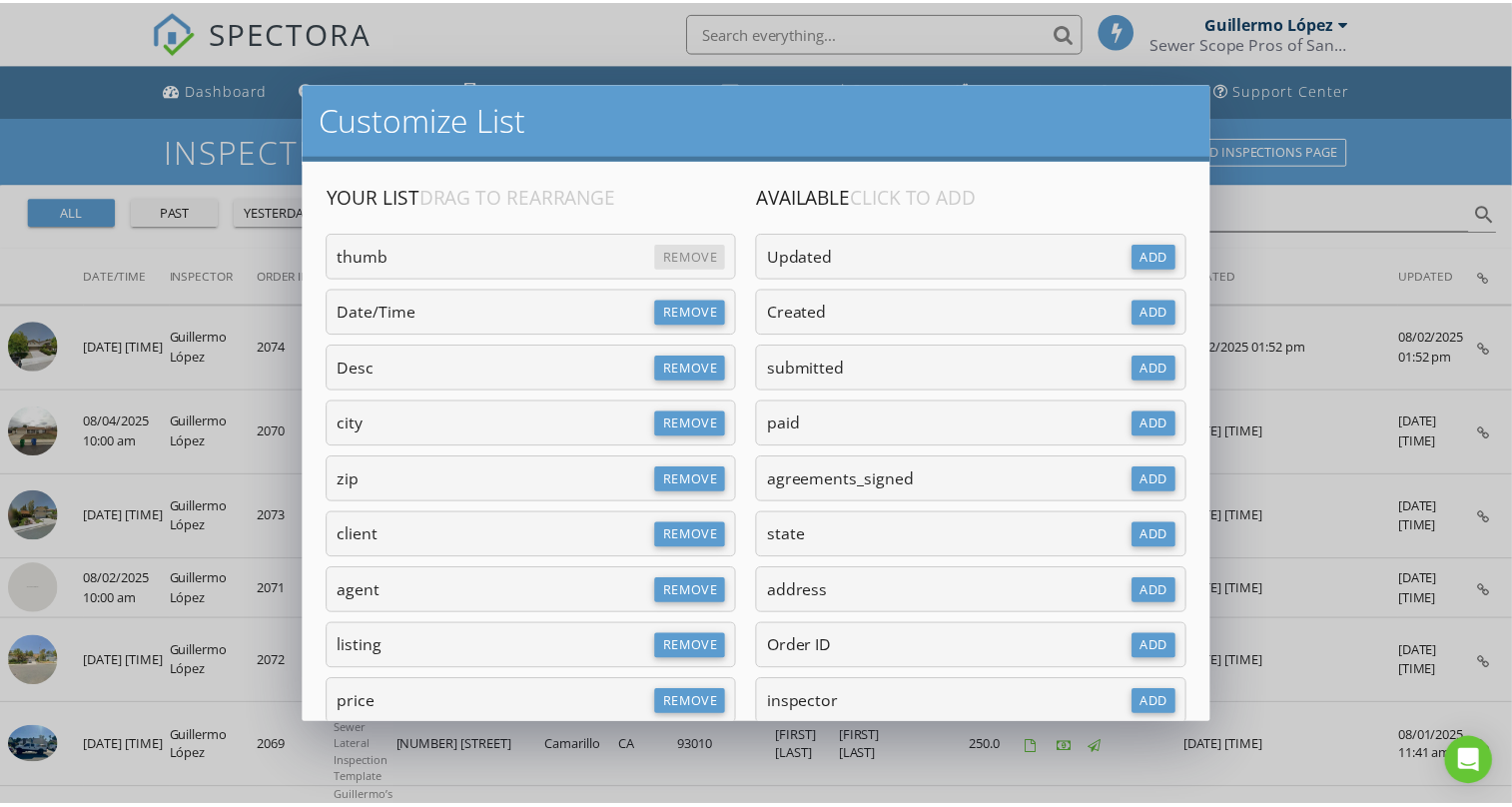 scroll, scrollTop: 270, scrollLeft: 0, axis: vertical 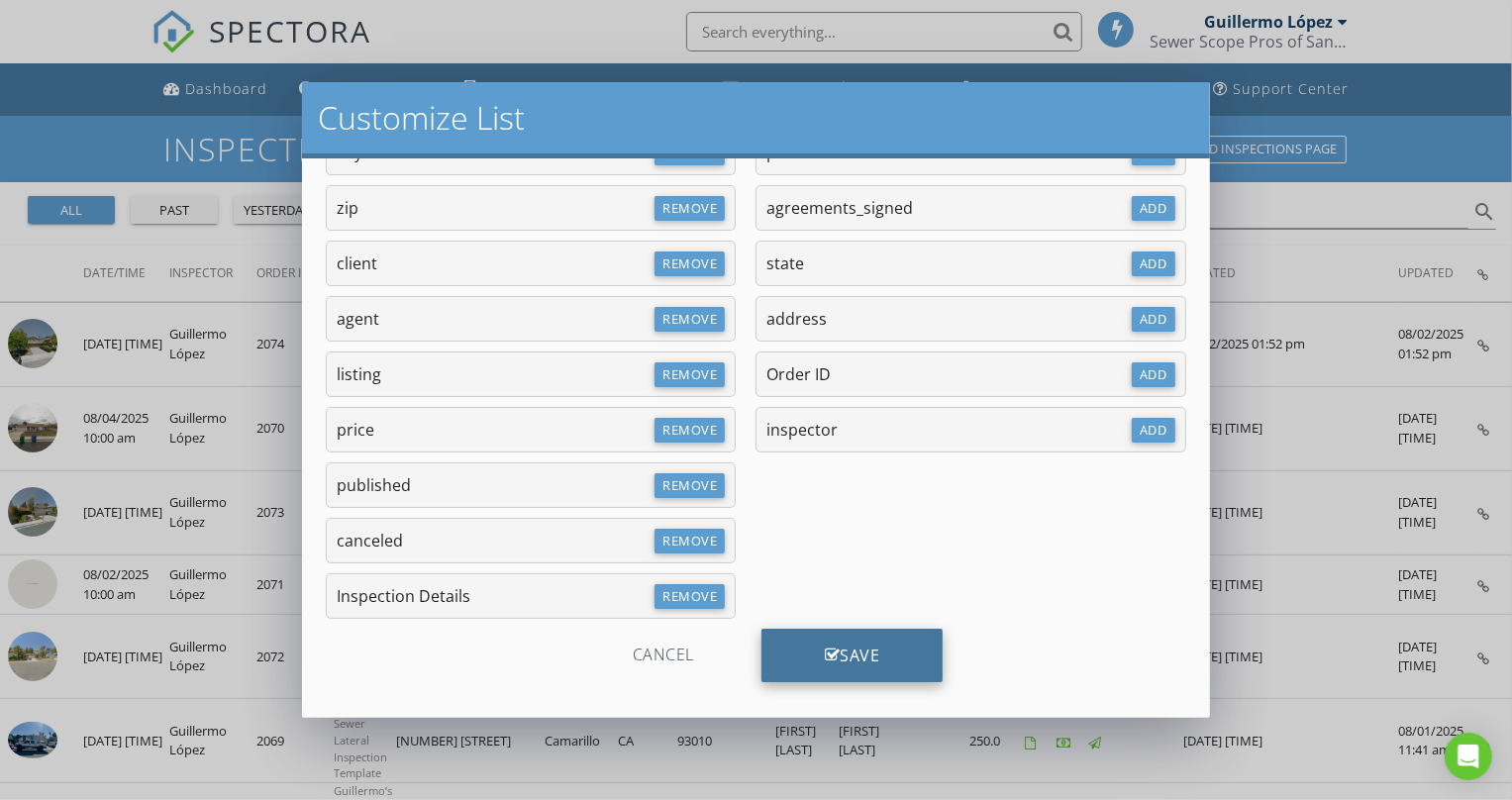 click at bounding box center (833, 655) 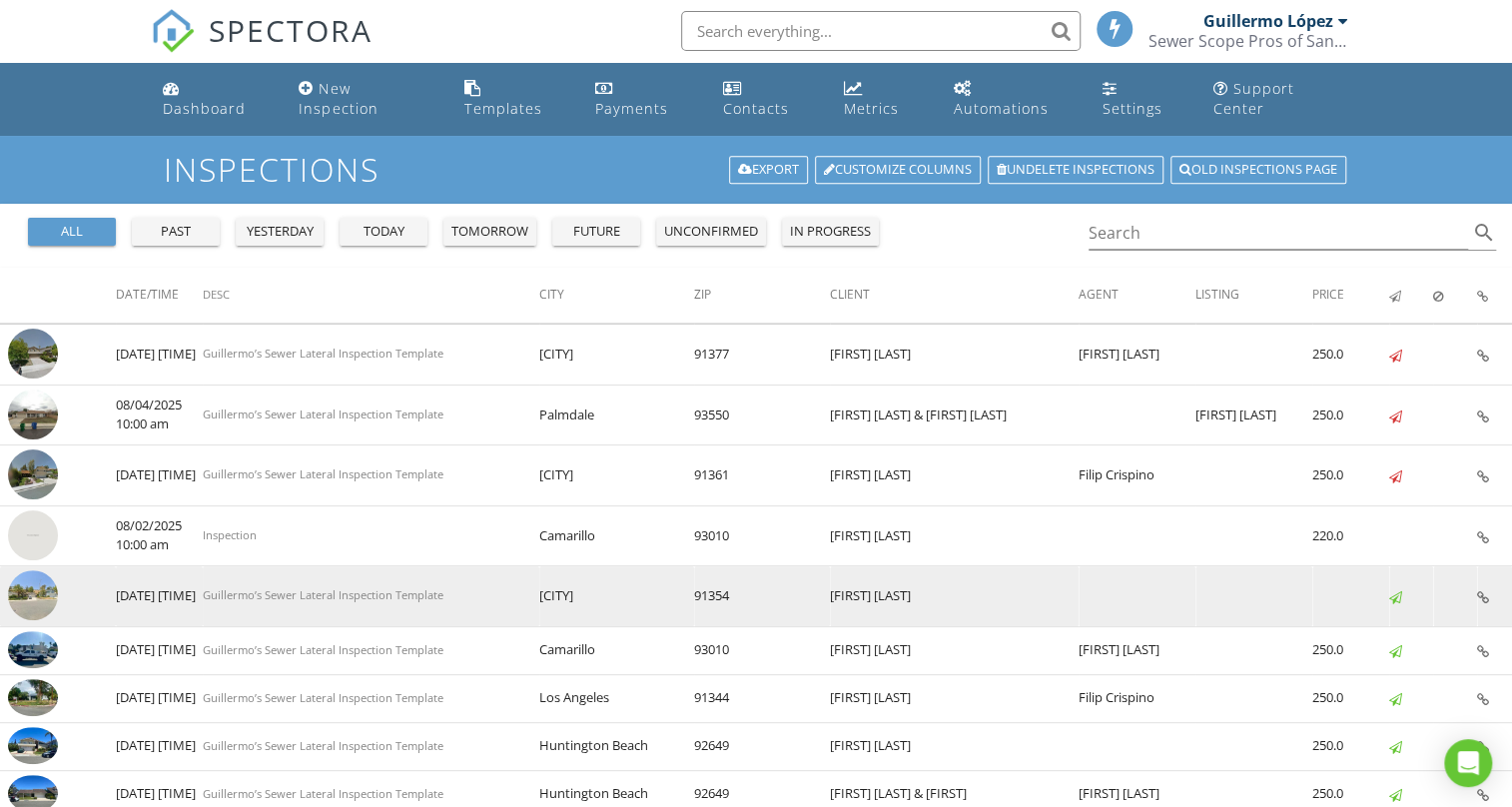 scroll, scrollTop: 0, scrollLeft: 0, axis: both 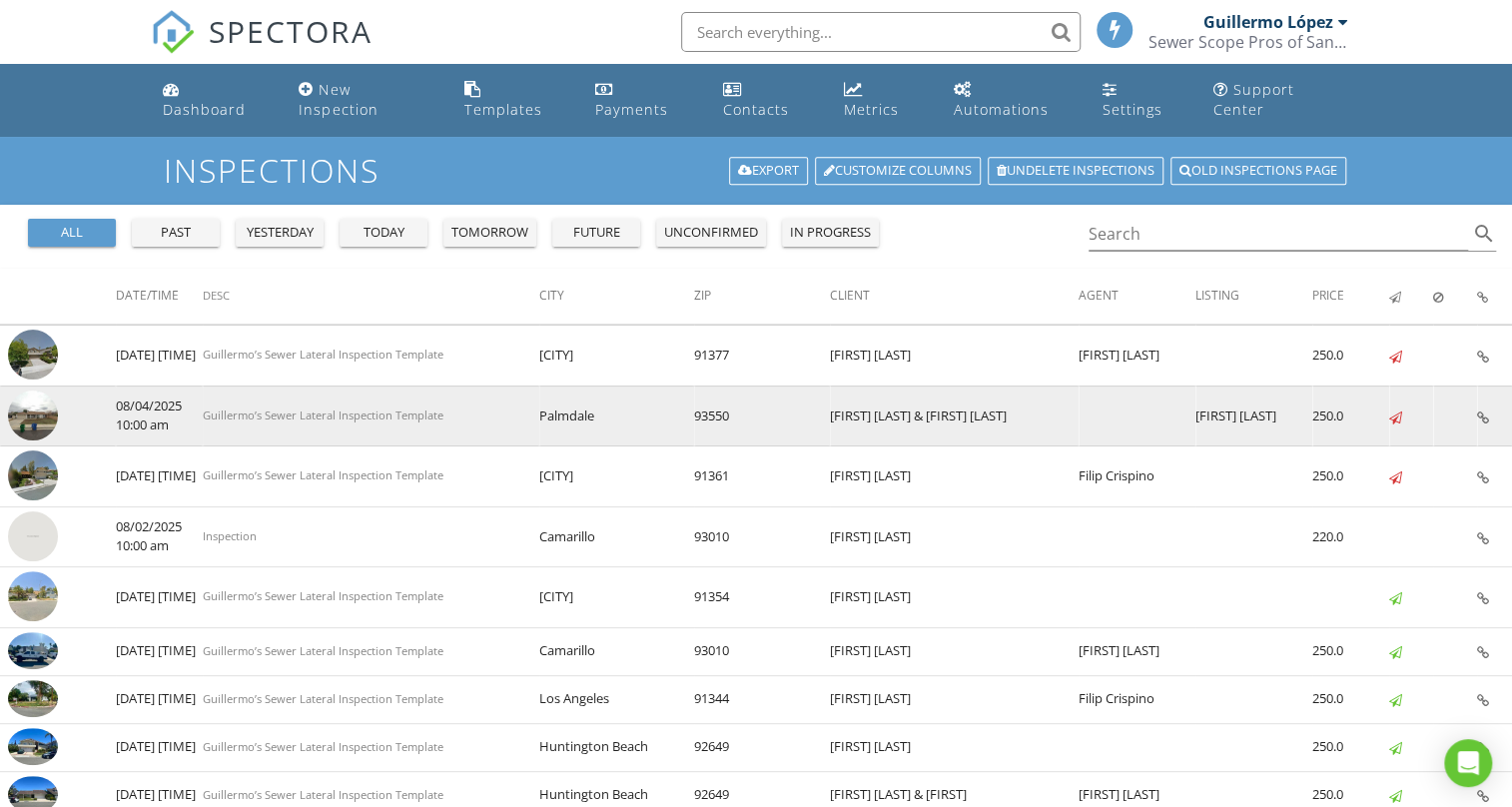 click at bounding box center [33, 415] 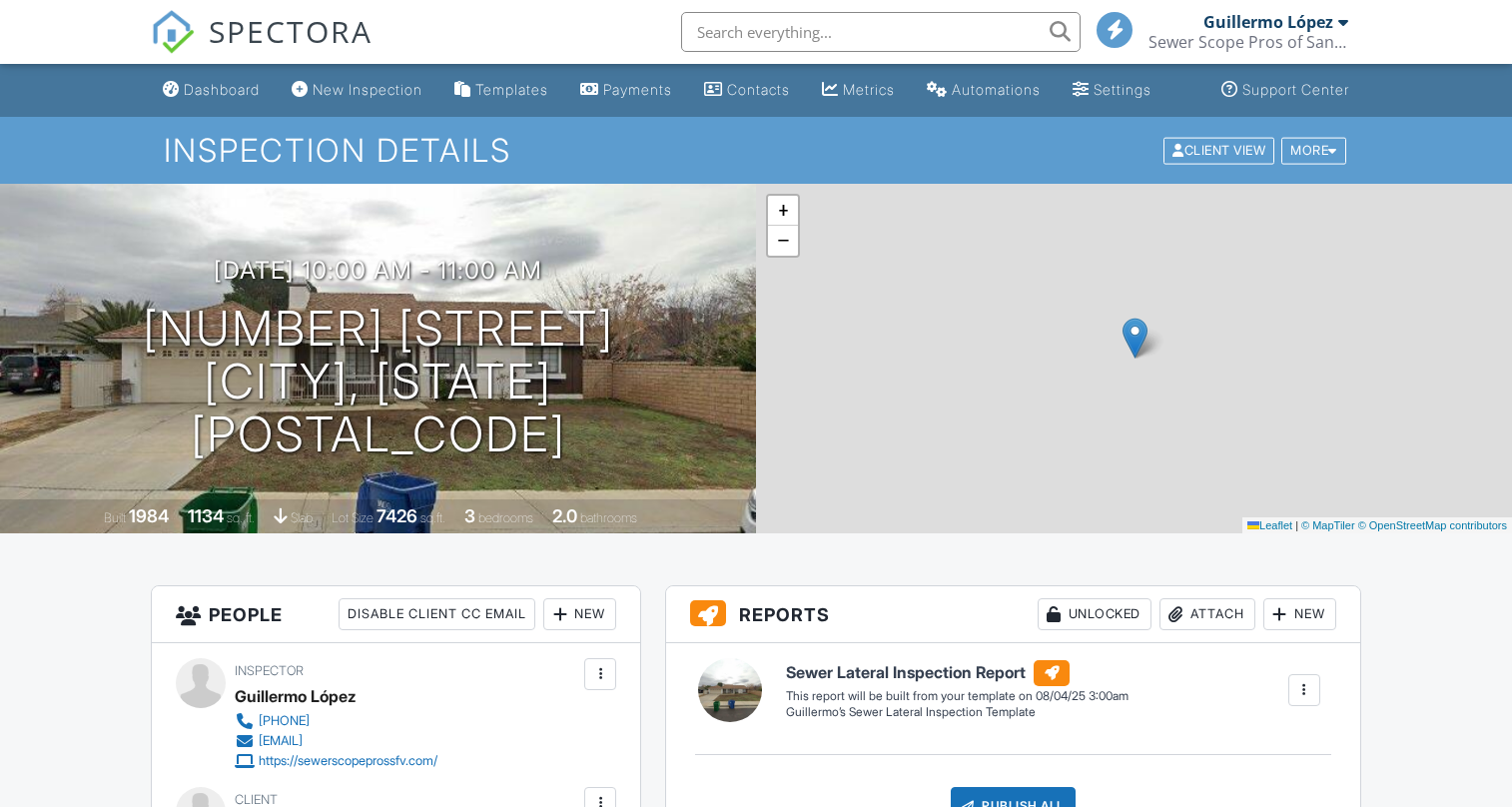 scroll, scrollTop: 0, scrollLeft: 0, axis: both 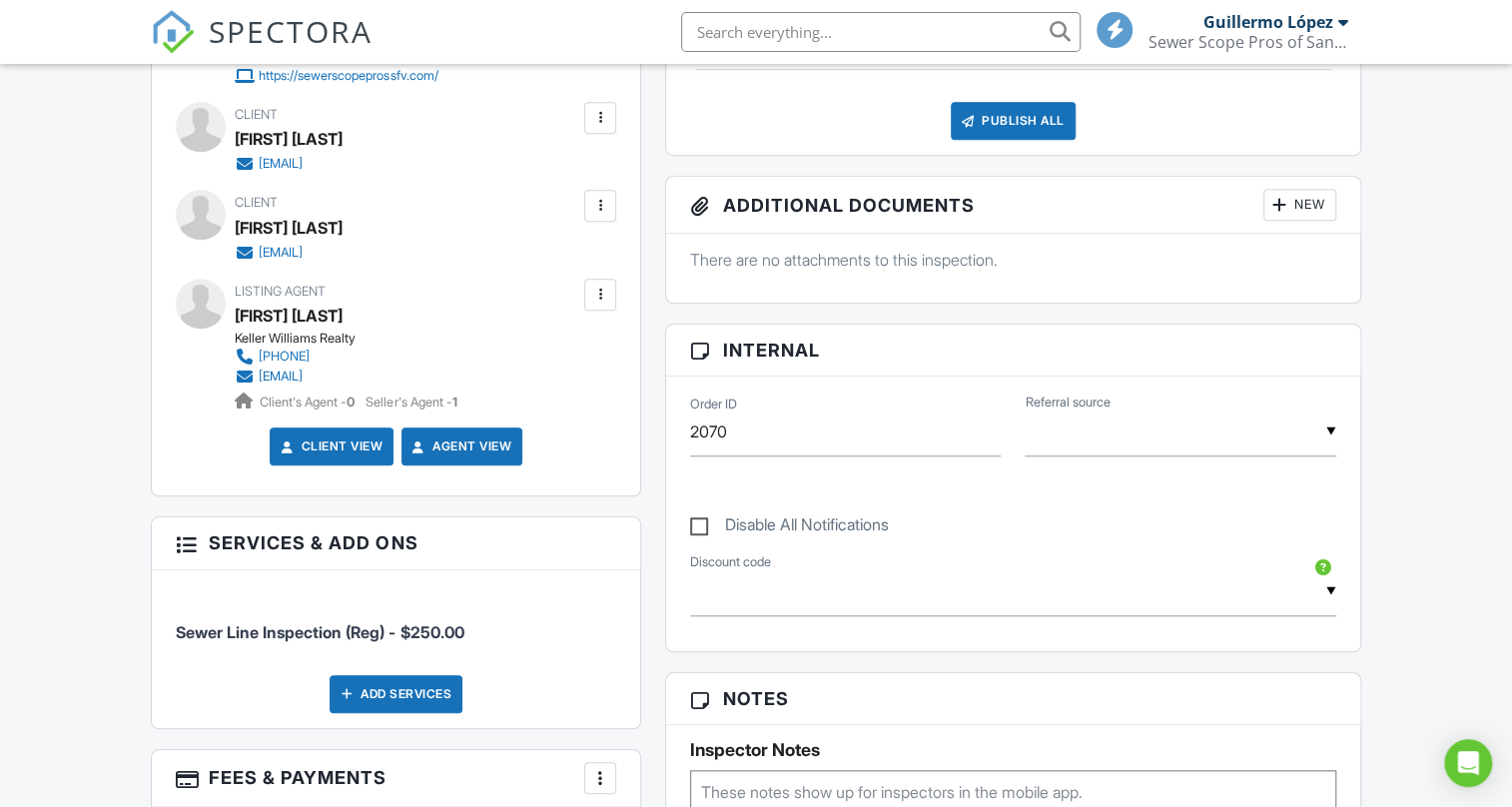 click on "[FIRST] [LAST]" at bounding box center (289, 316) 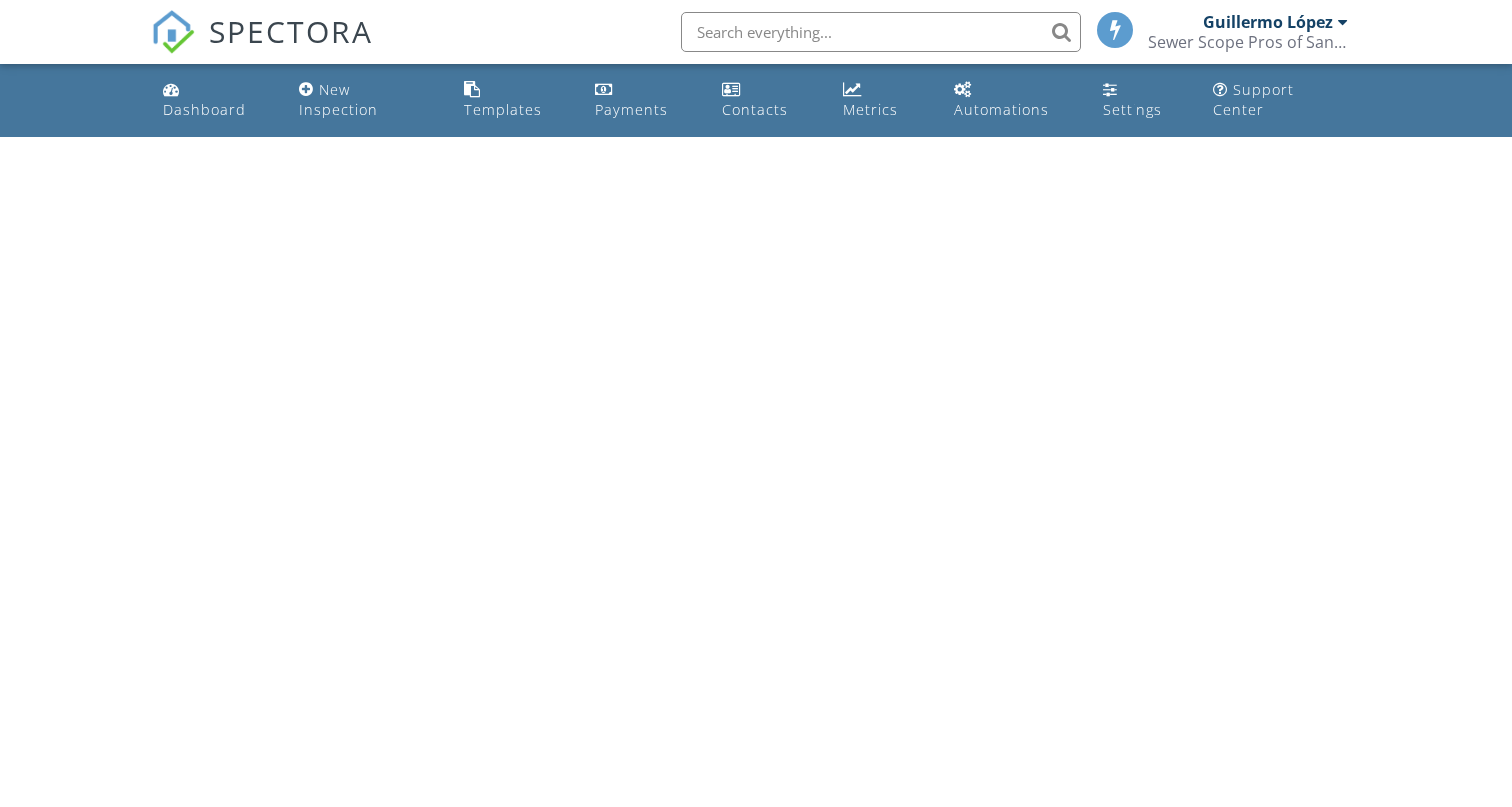 scroll, scrollTop: 0, scrollLeft: 0, axis: both 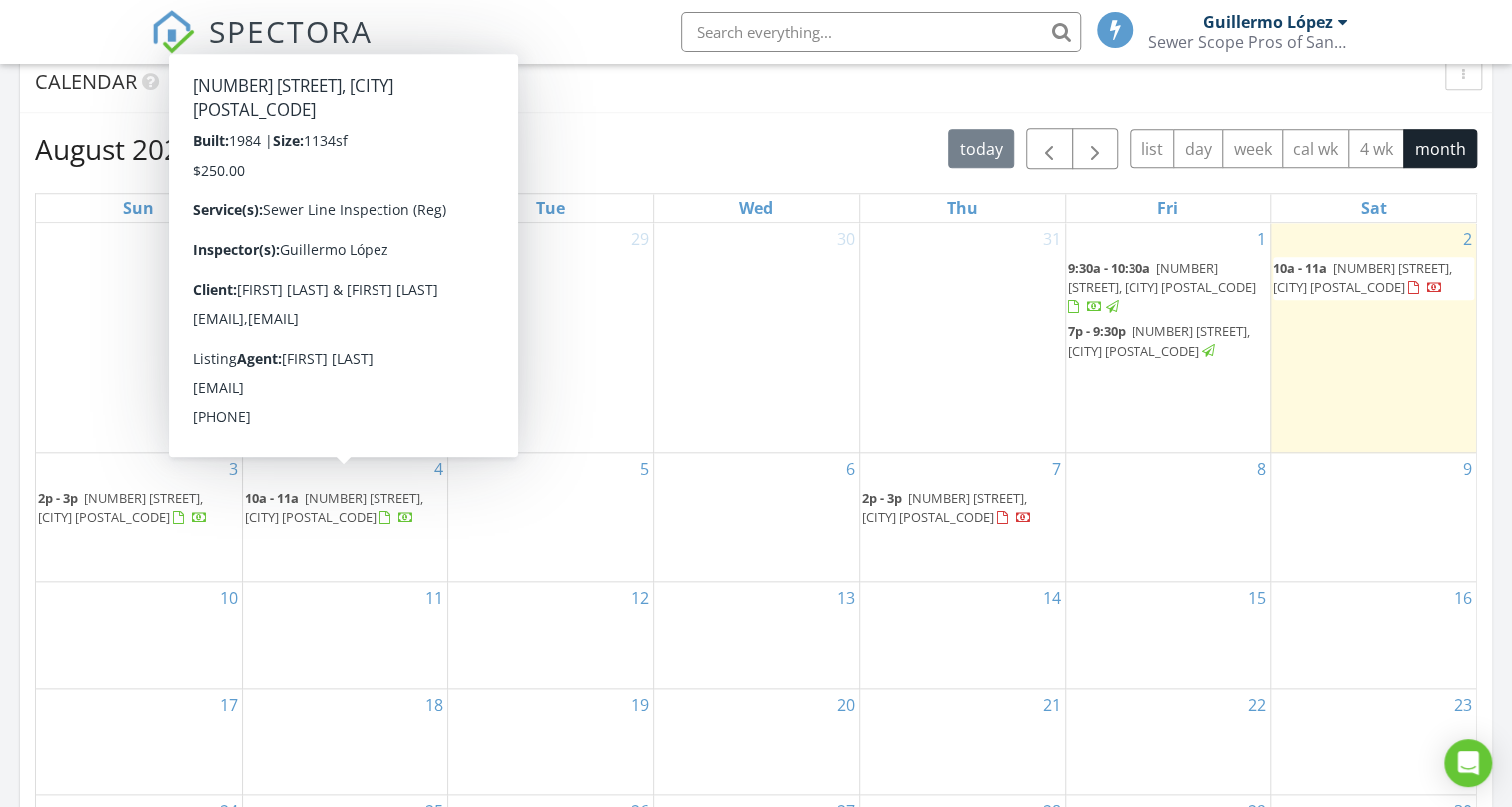 click on "[NUMBER] [STREET], [CITY] [POSTAL_CODE]" at bounding box center [334, 507] 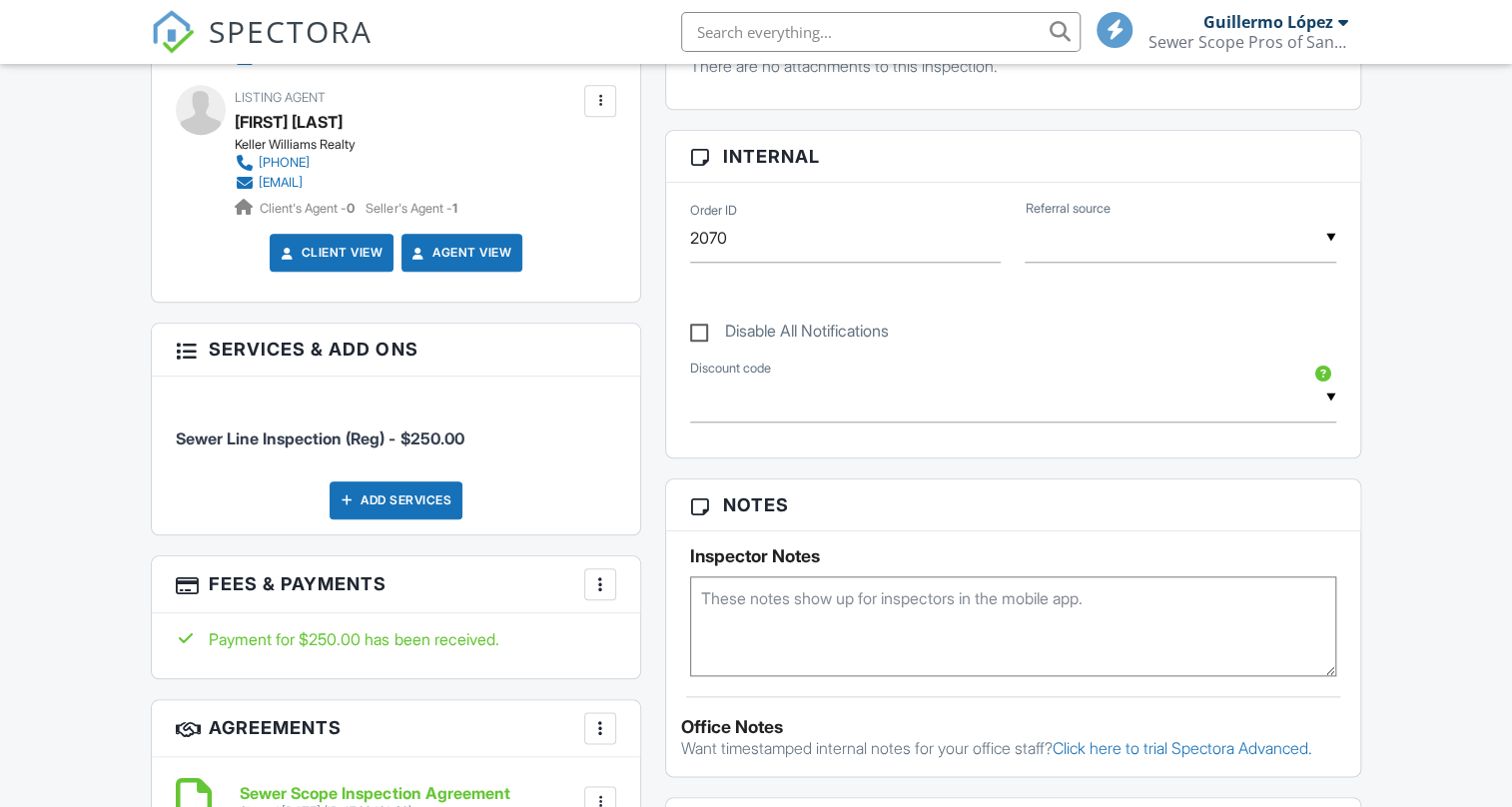 scroll, scrollTop: 0, scrollLeft: 0, axis: both 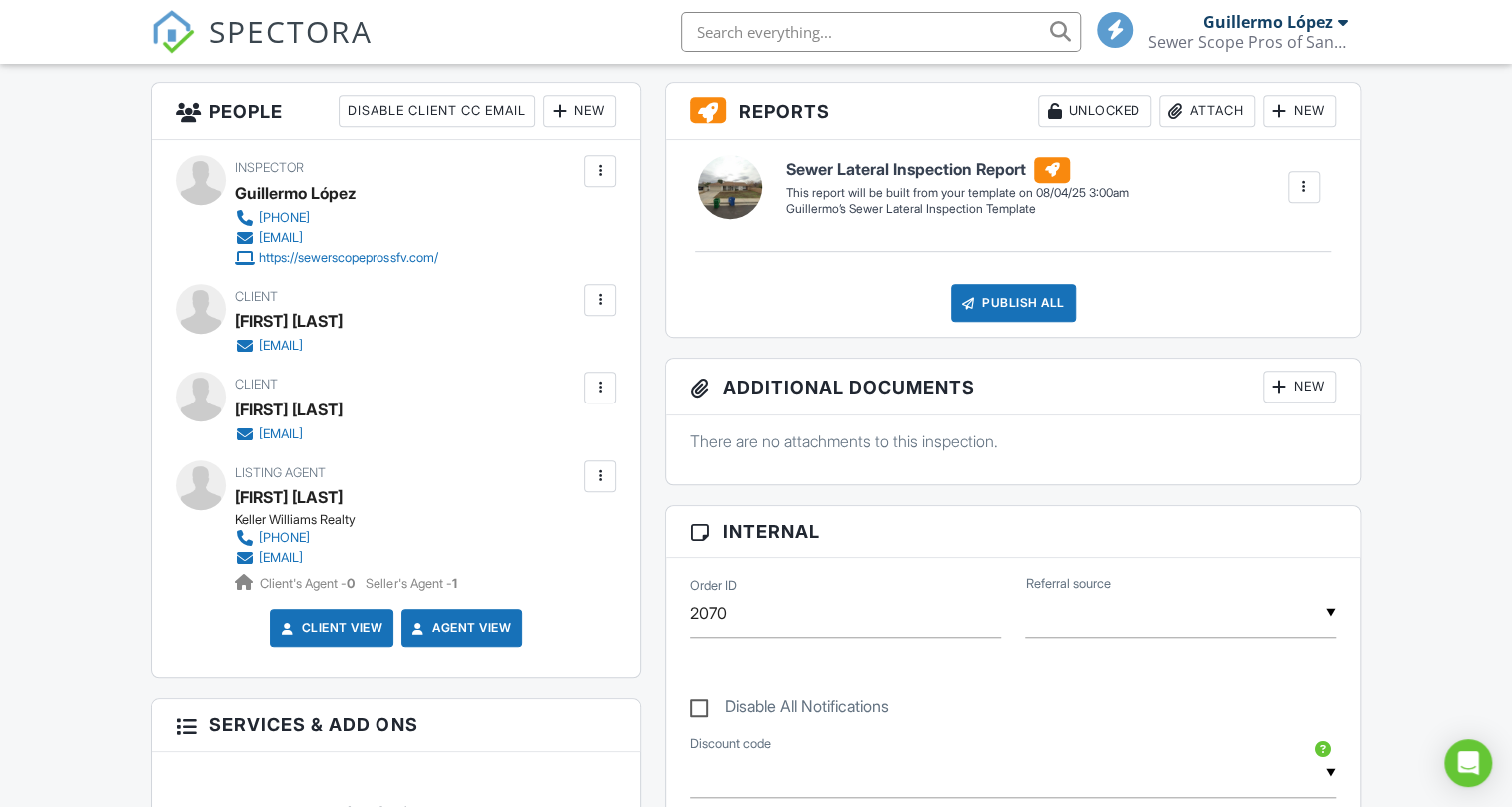 click on "New" at bounding box center (579, 111) 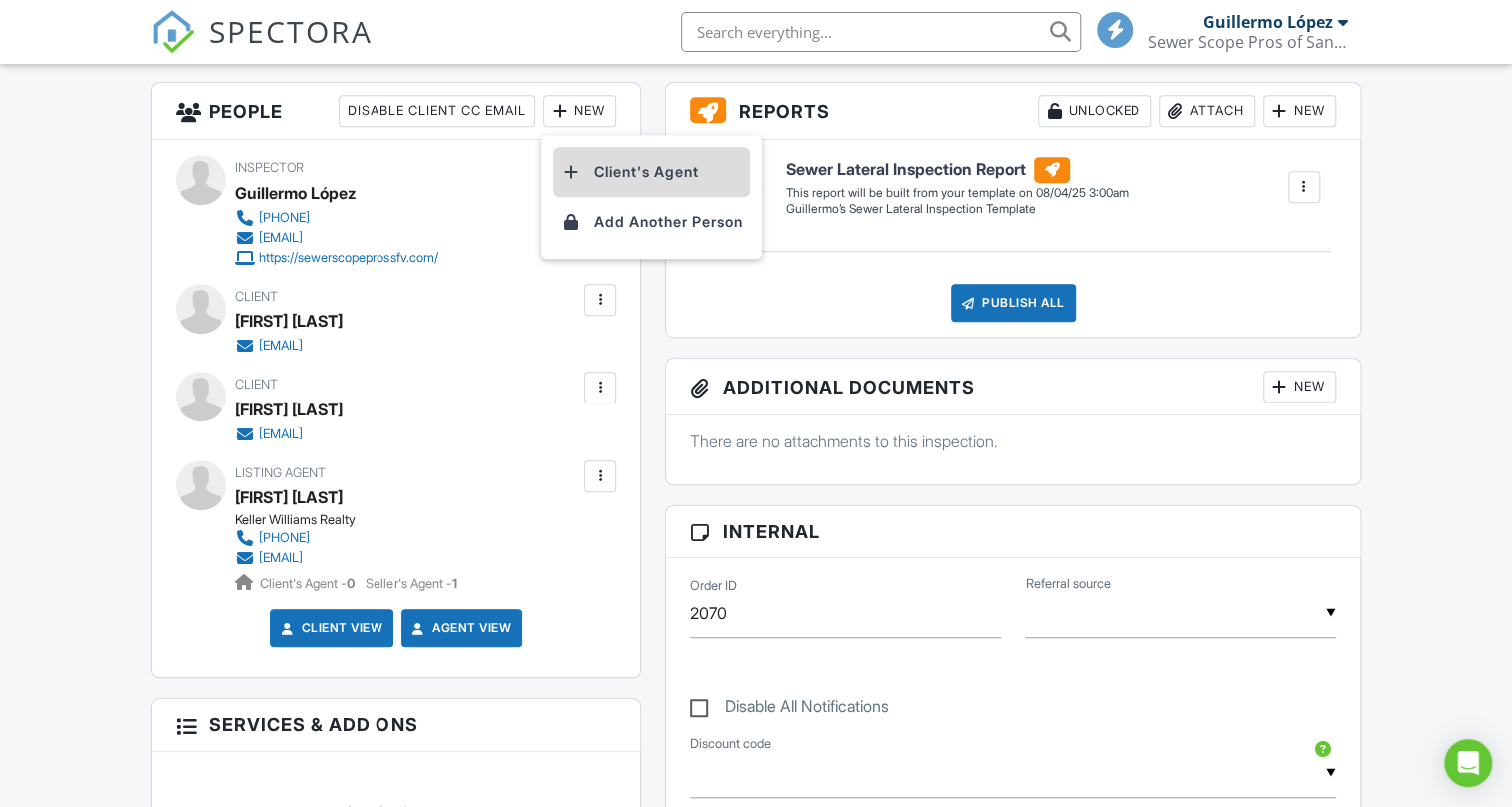click on "Client's Agent" at bounding box center (651, 172) 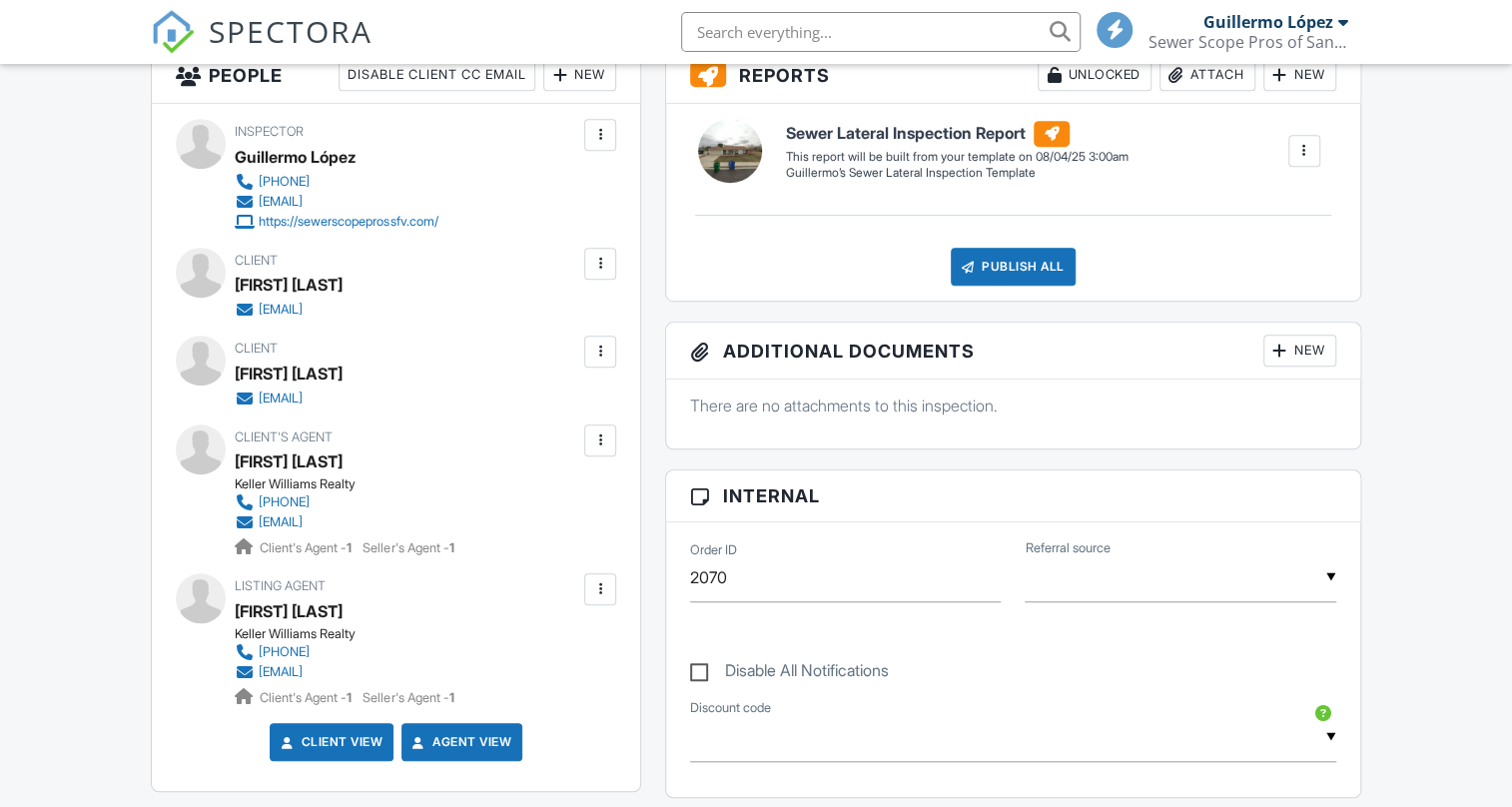 scroll, scrollTop: 624, scrollLeft: 0, axis: vertical 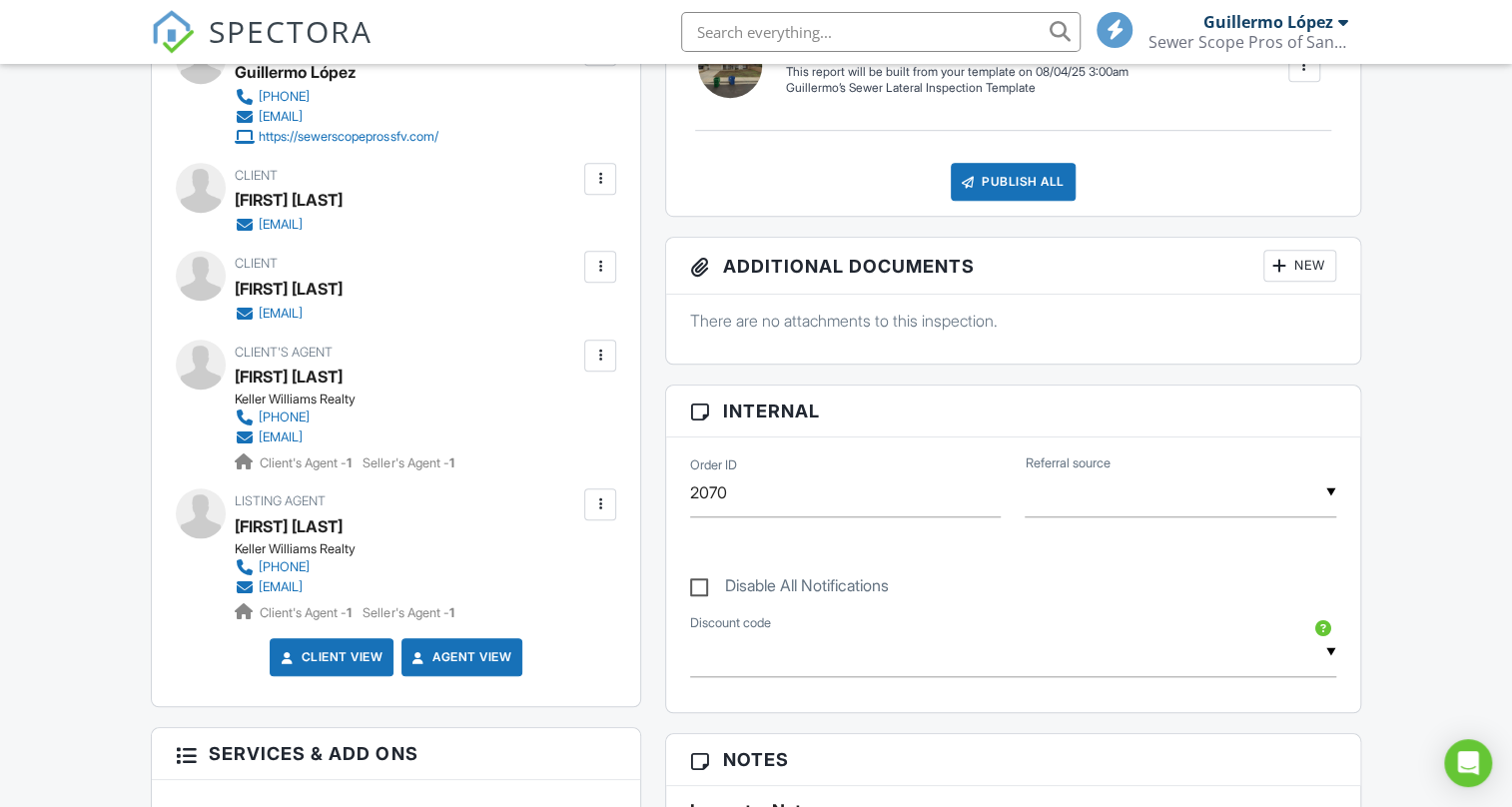 click at bounding box center [600, 504] 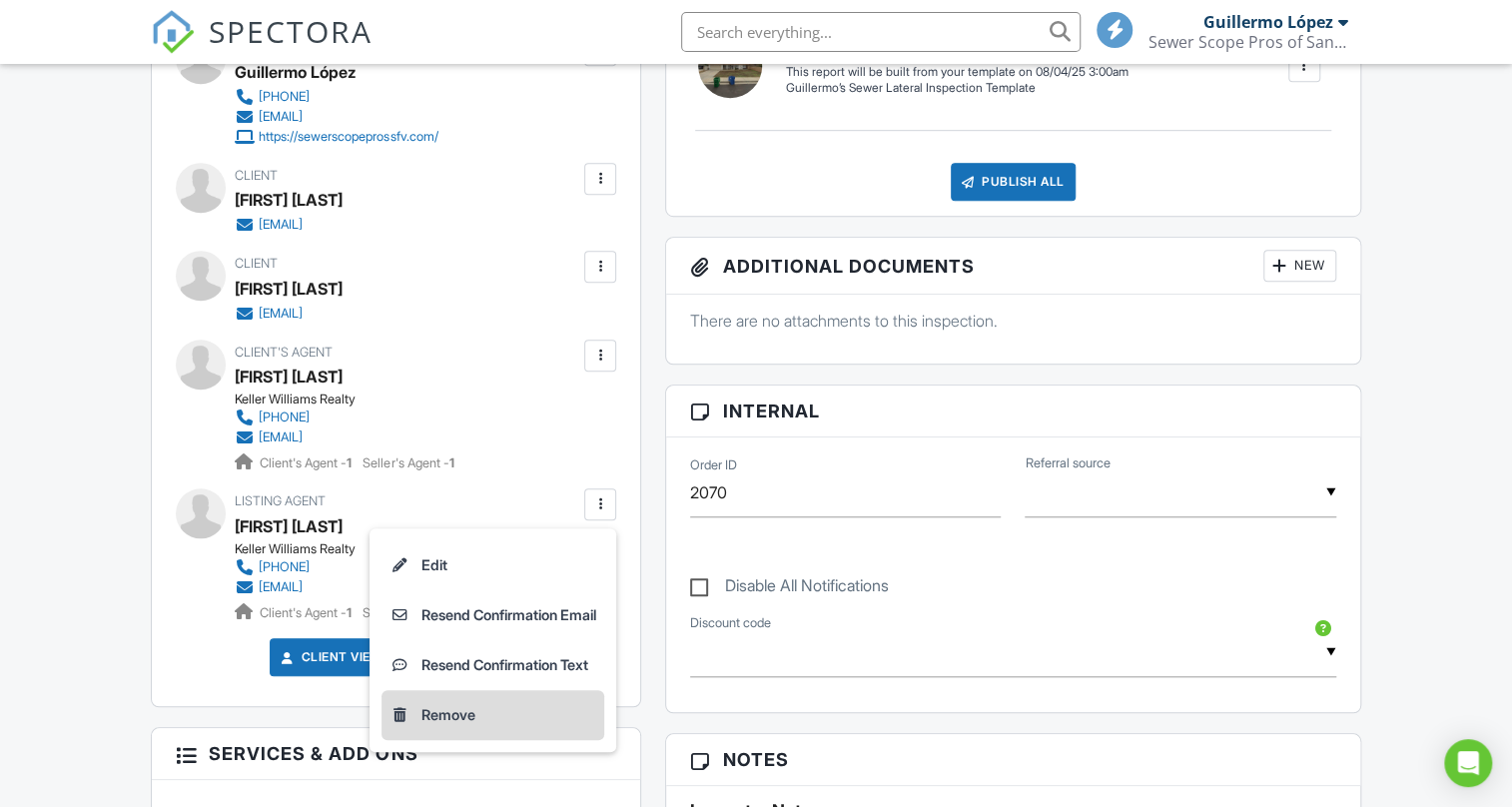 click on "Remove" at bounding box center (492, 715) 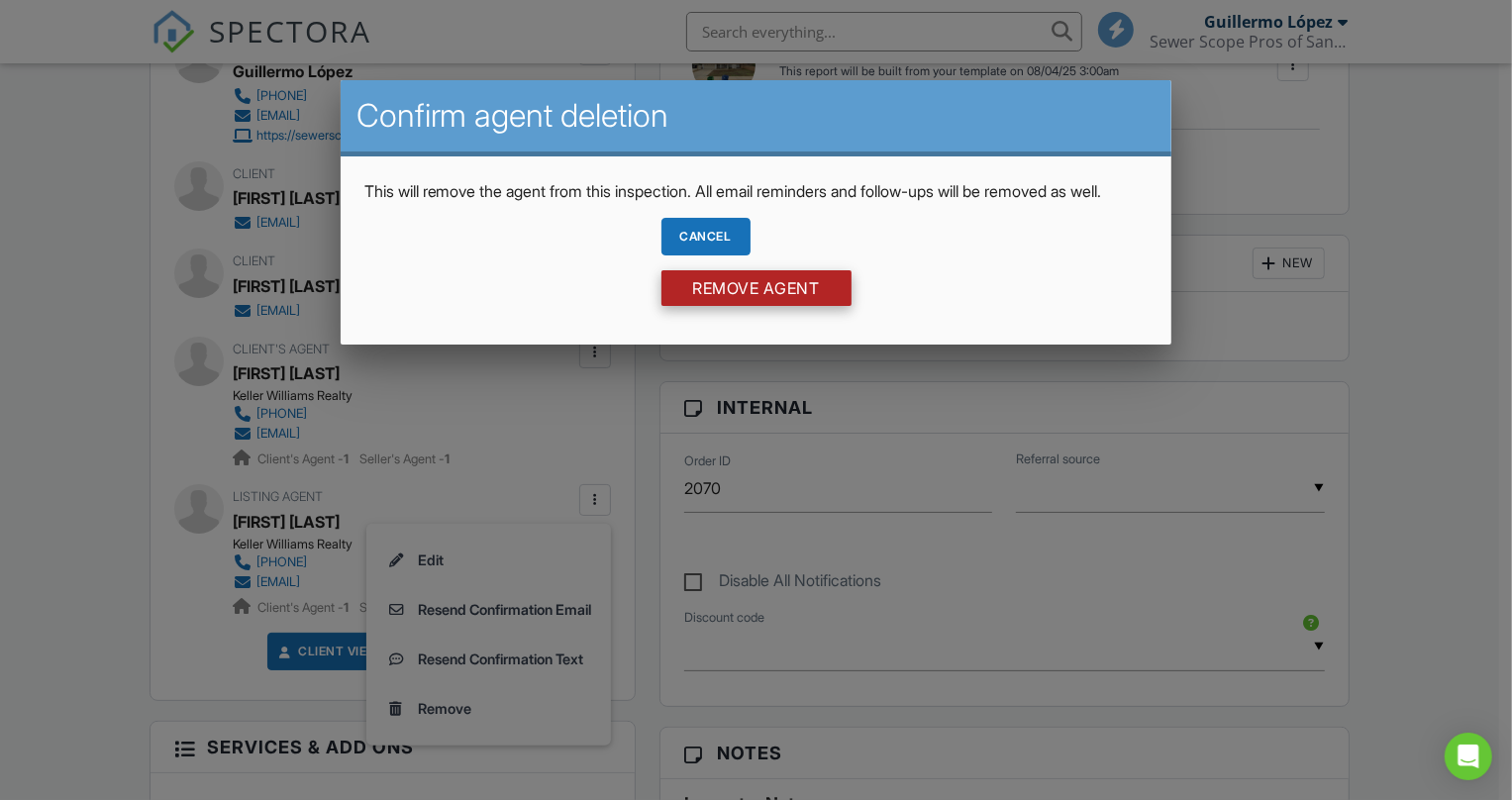 click on "Remove Agent" at bounding box center [756, 288] 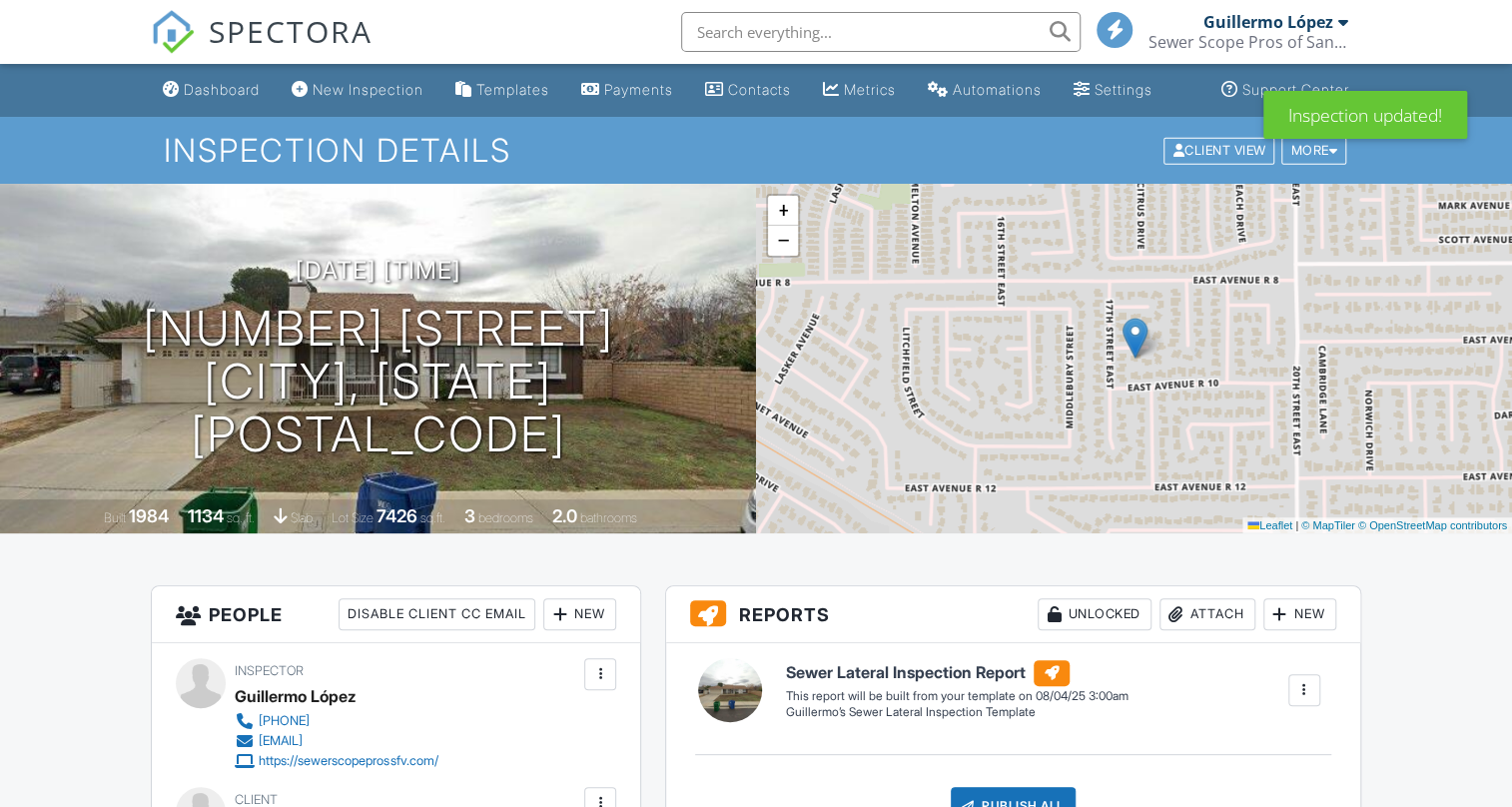 scroll, scrollTop: 665, scrollLeft: 0, axis: vertical 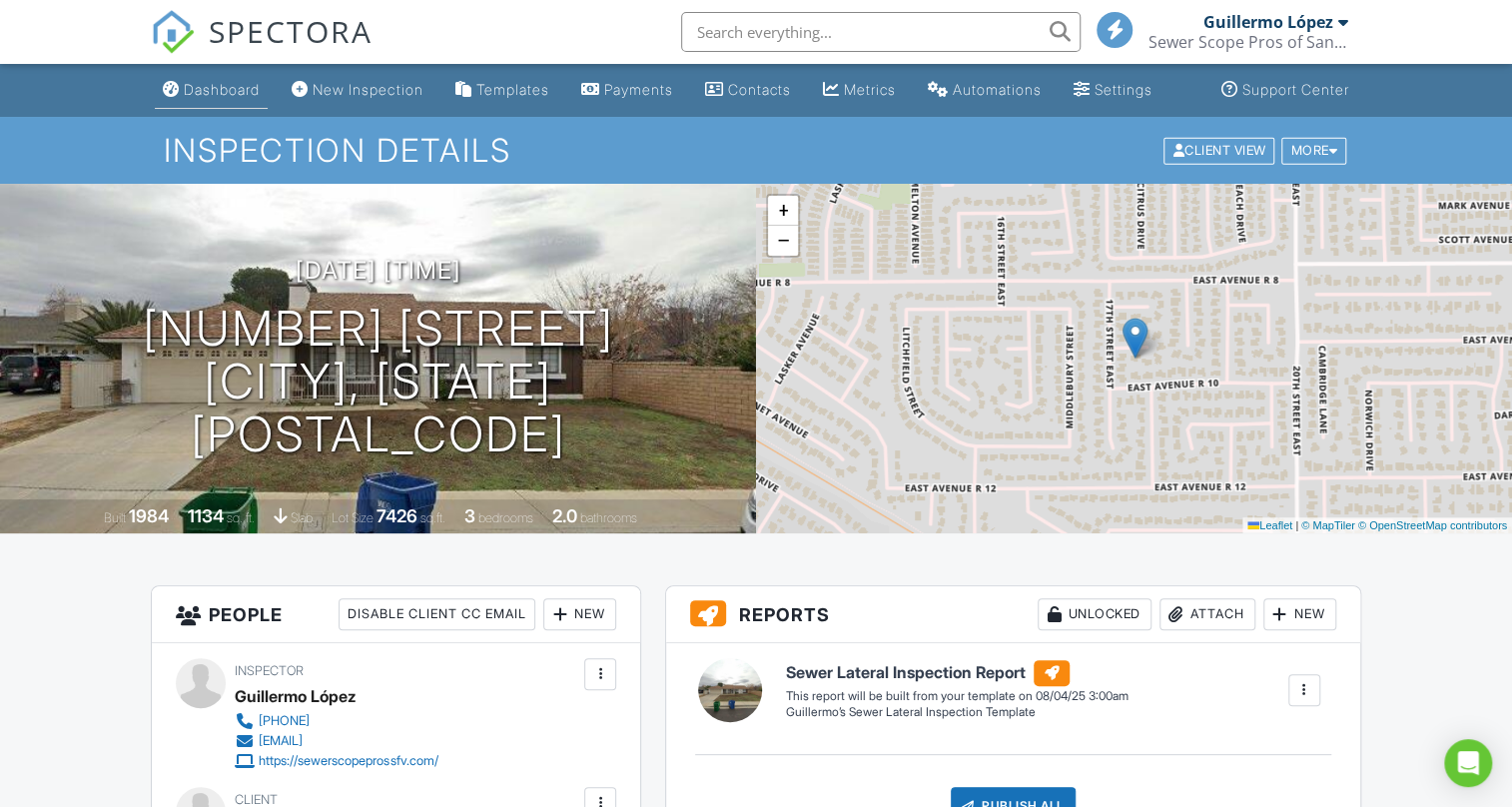 click on "Dashboard" at bounding box center (222, 89) 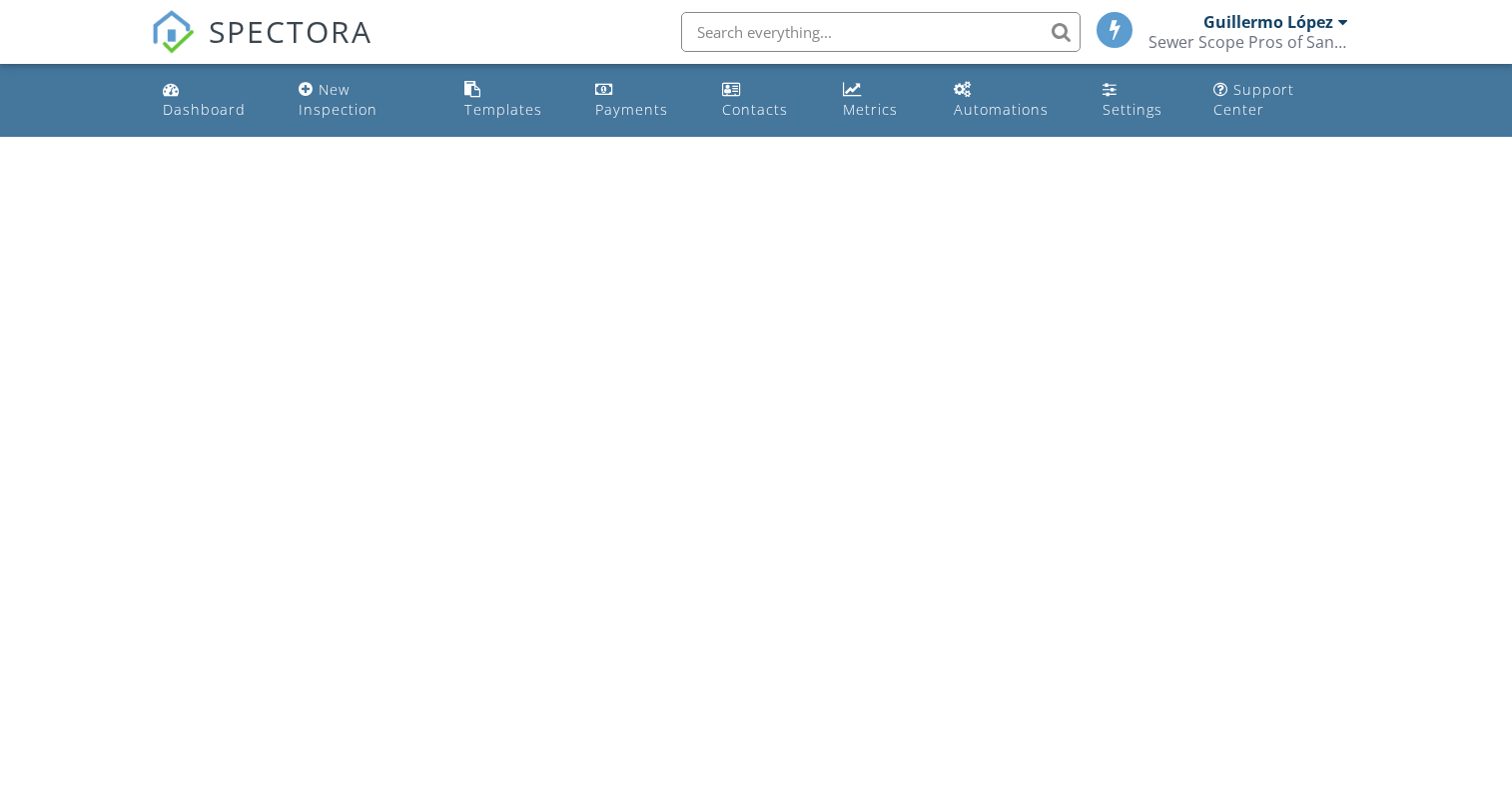 scroll, scrollTop: 0, scrollLeft: 0, axis: both 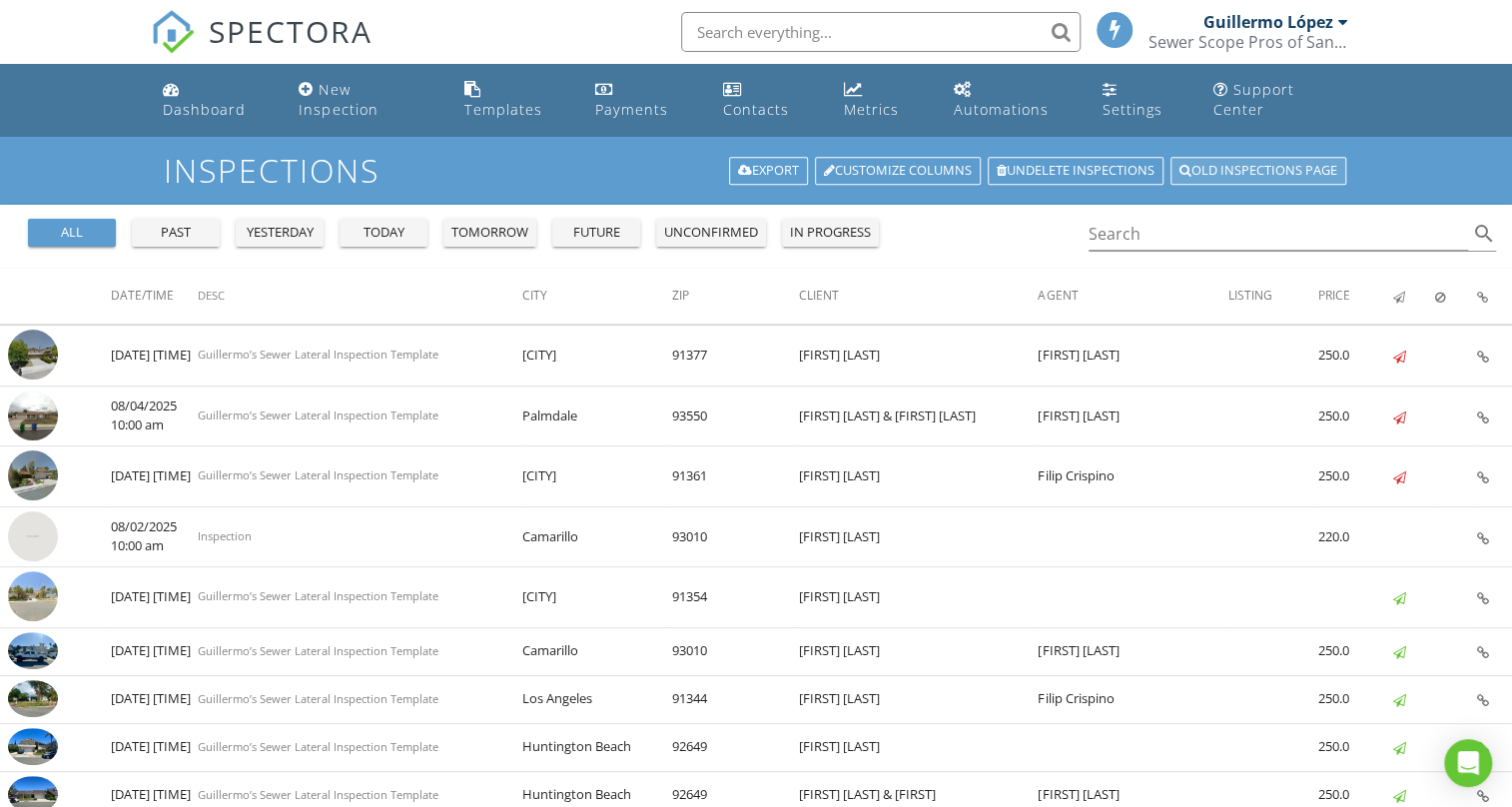 click on "Old inspections page" at bounding box center (1258, 171) 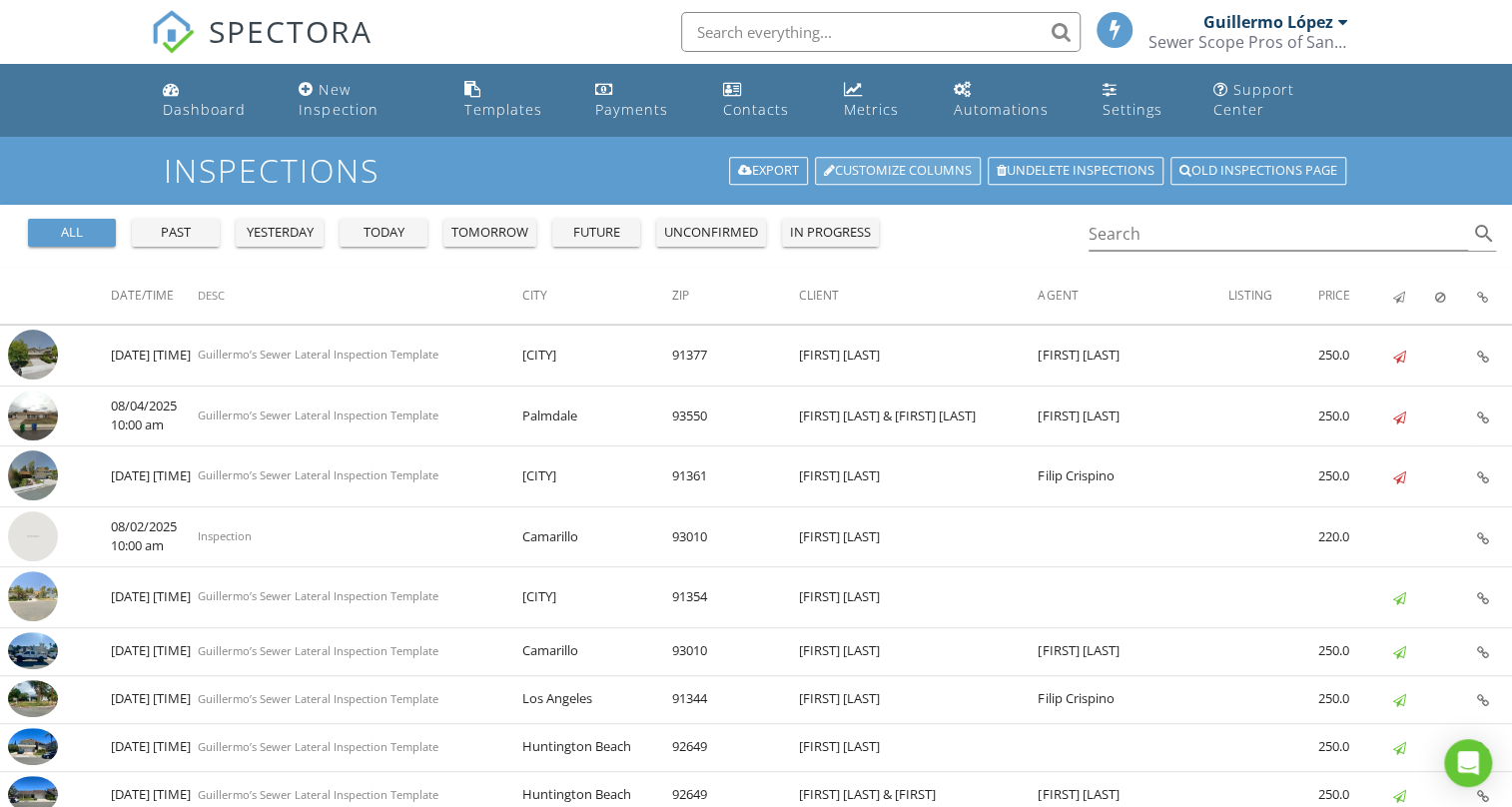 click on "Customize Columns" at bounding box center [898, 171] 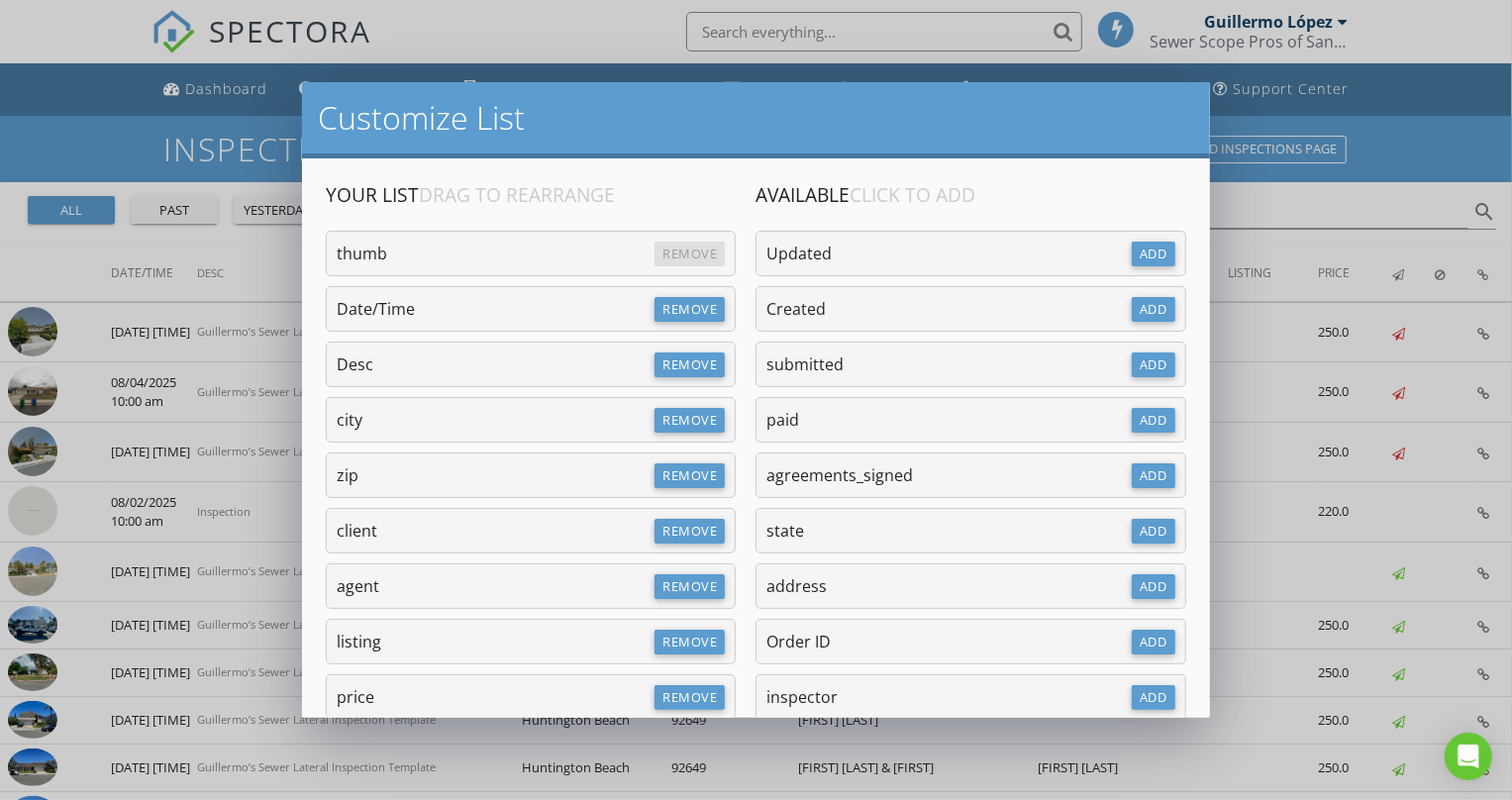 click on "Remove" at bounding box center (689, 253) 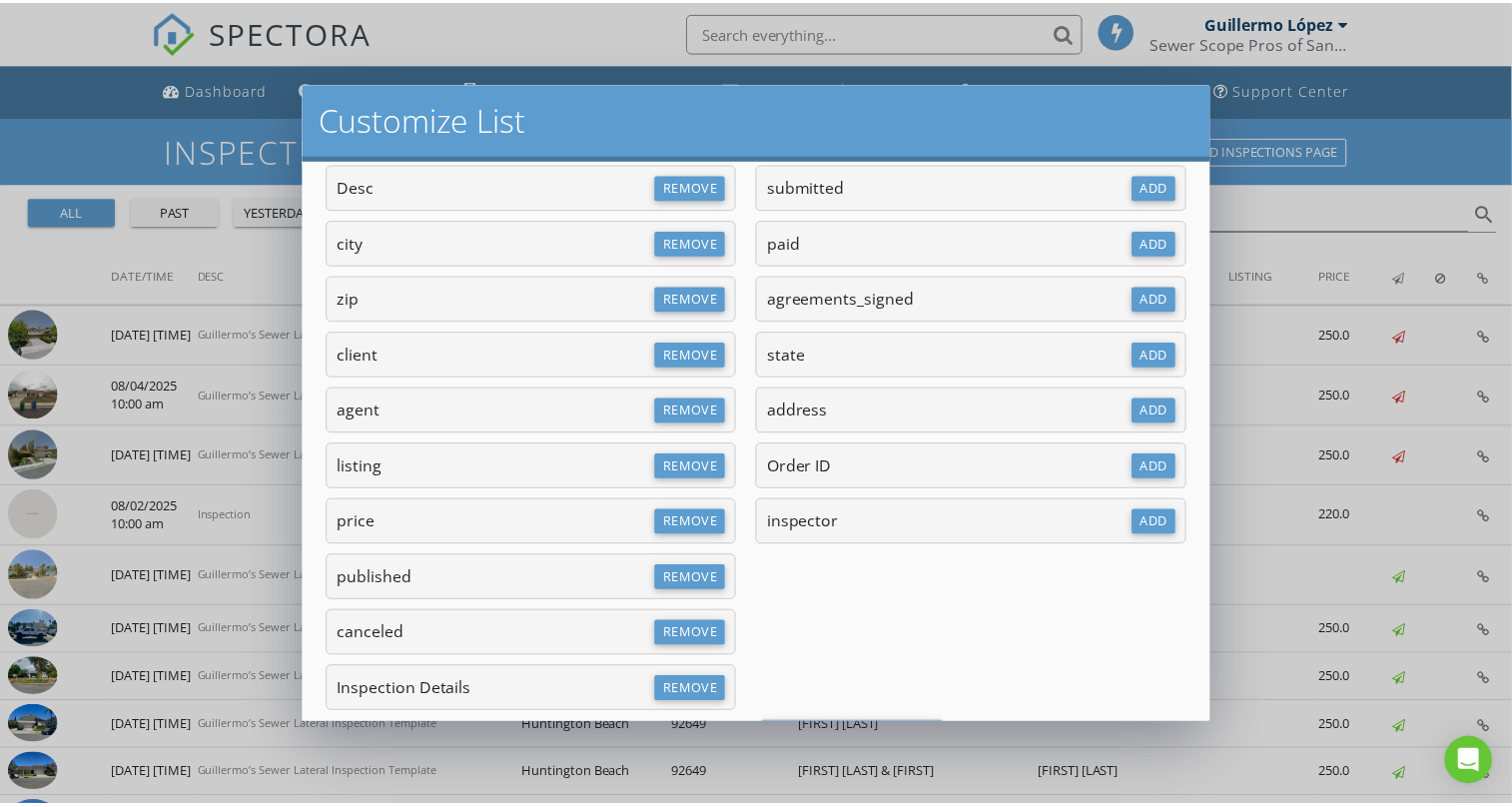 scroll, scrollTop: 270, scrollLeft: 0, axis: vertical 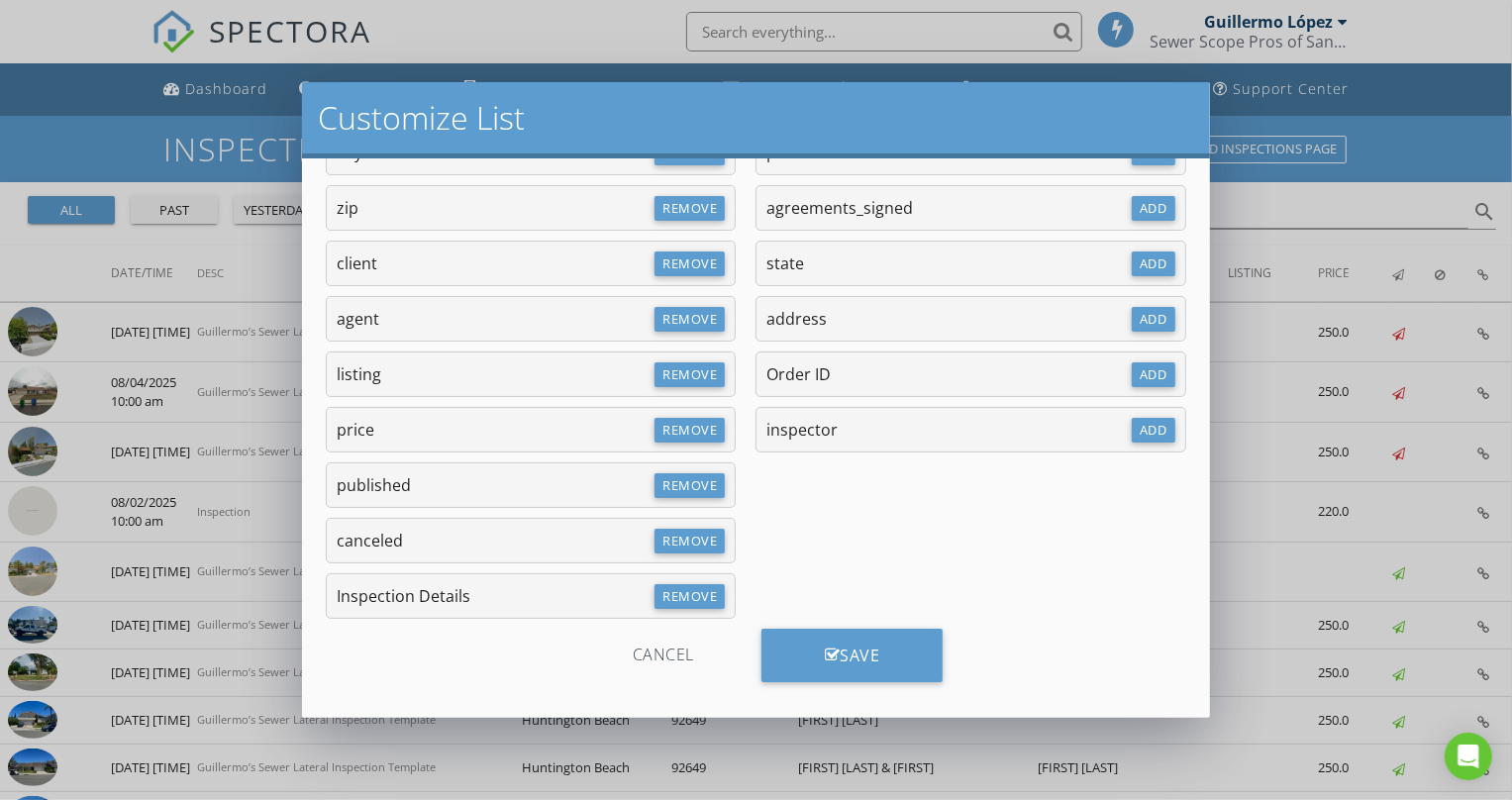 click on "Cancel" at bounding box center [663, 655] 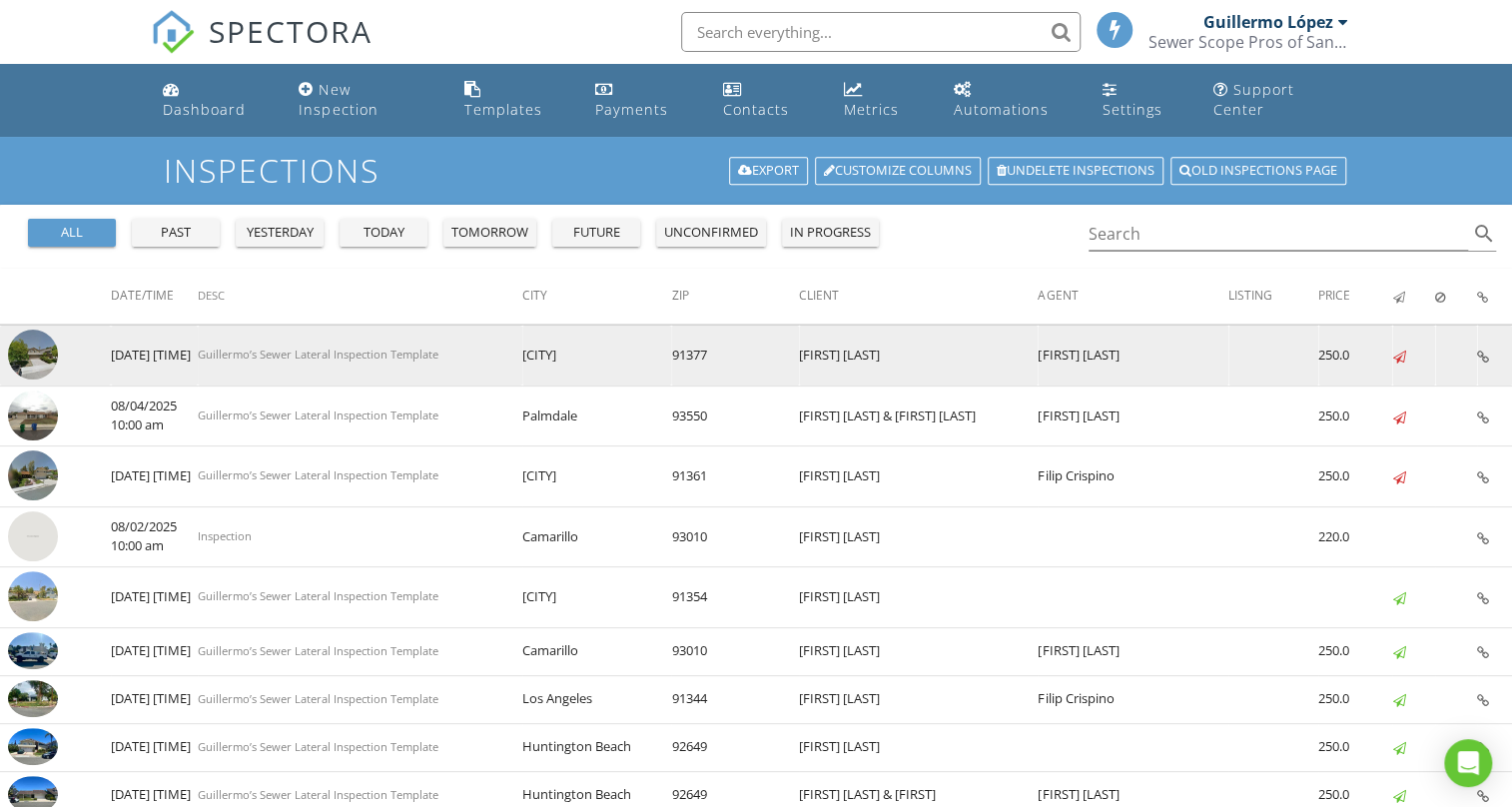 click at bounding box center [1483, 357] 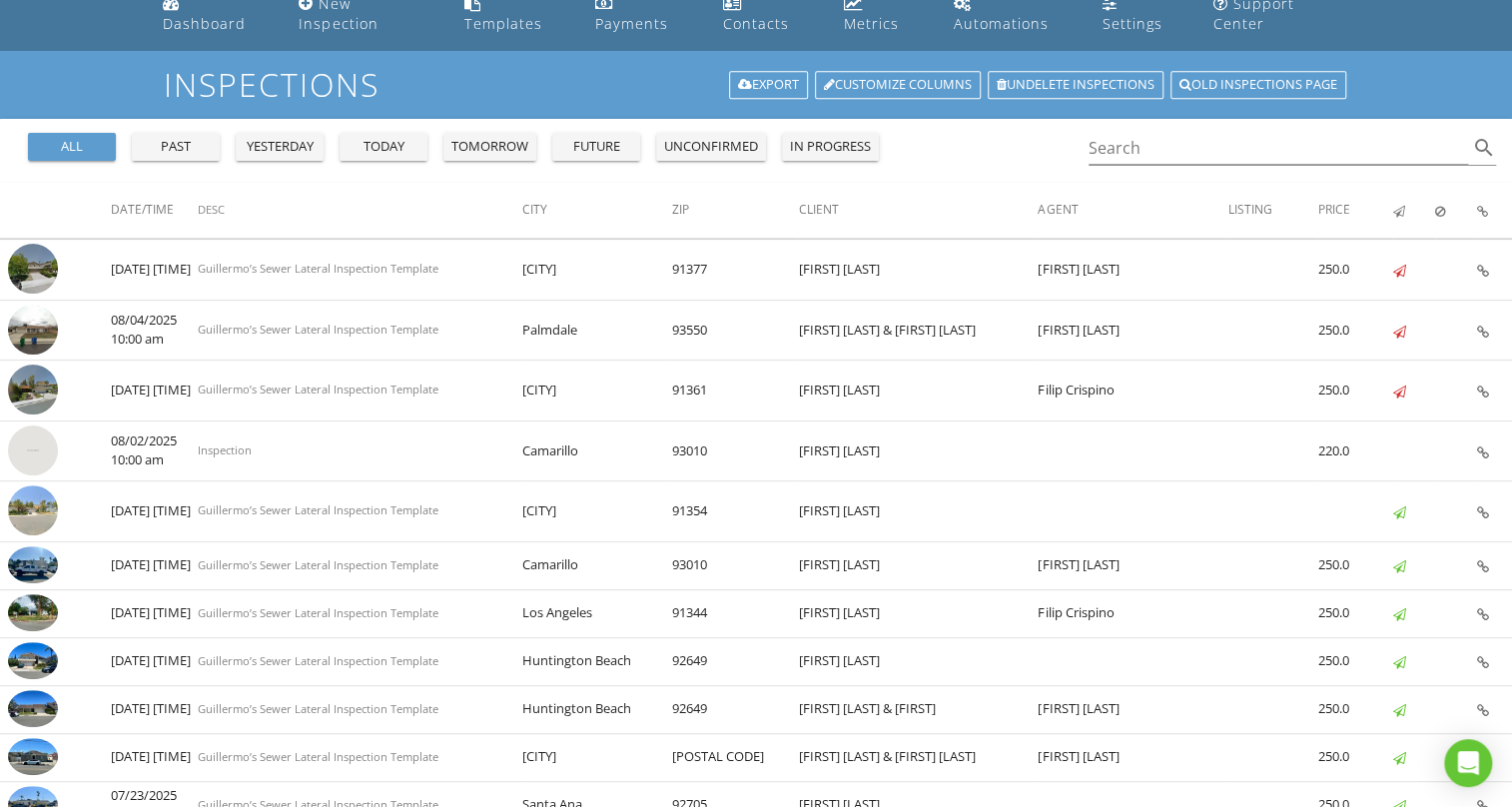scroll, scrollTop: 302, scrollLeft: 0, axis: vertical 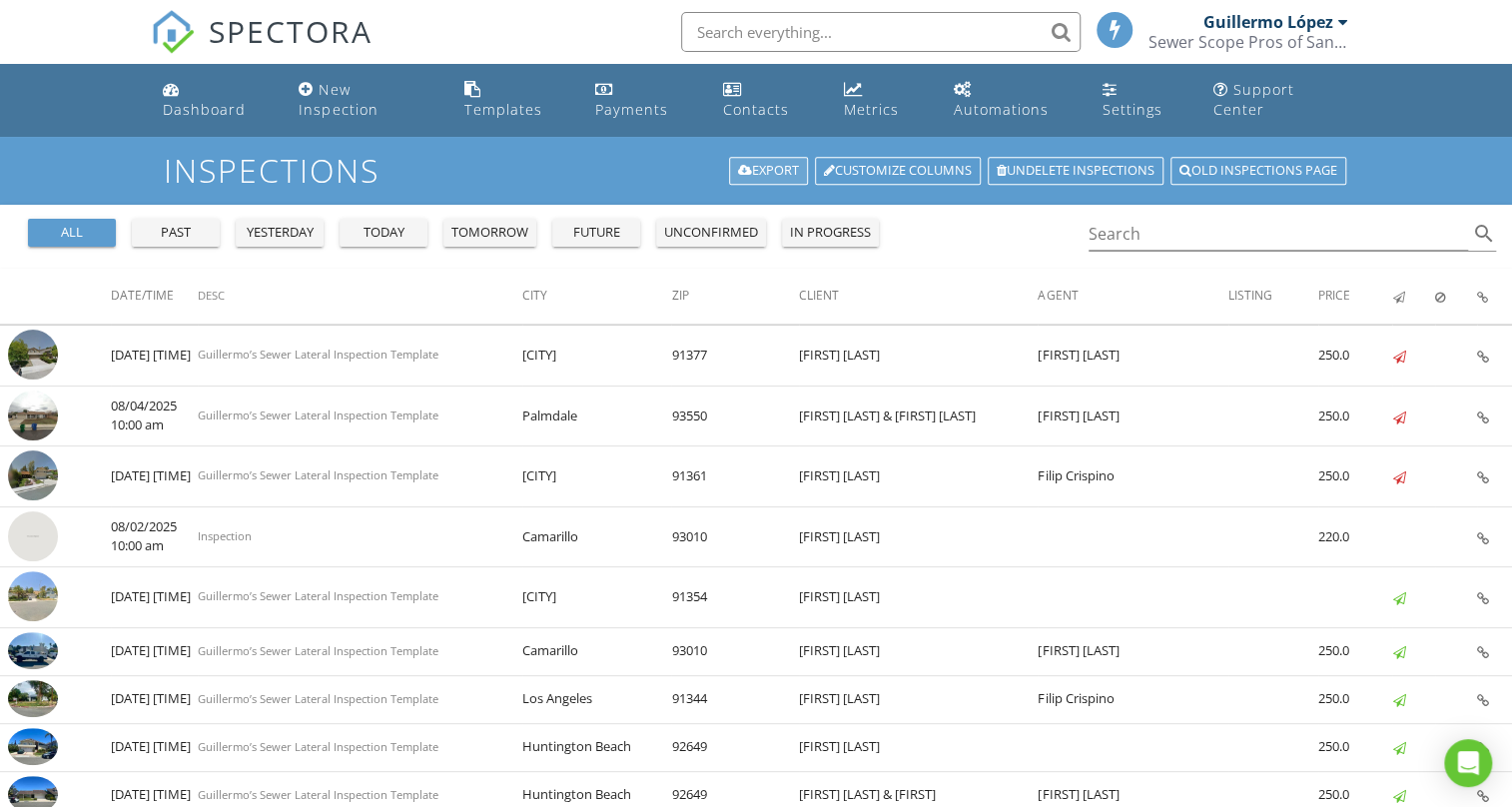 click on "Export" at bounding box center (768, 171) 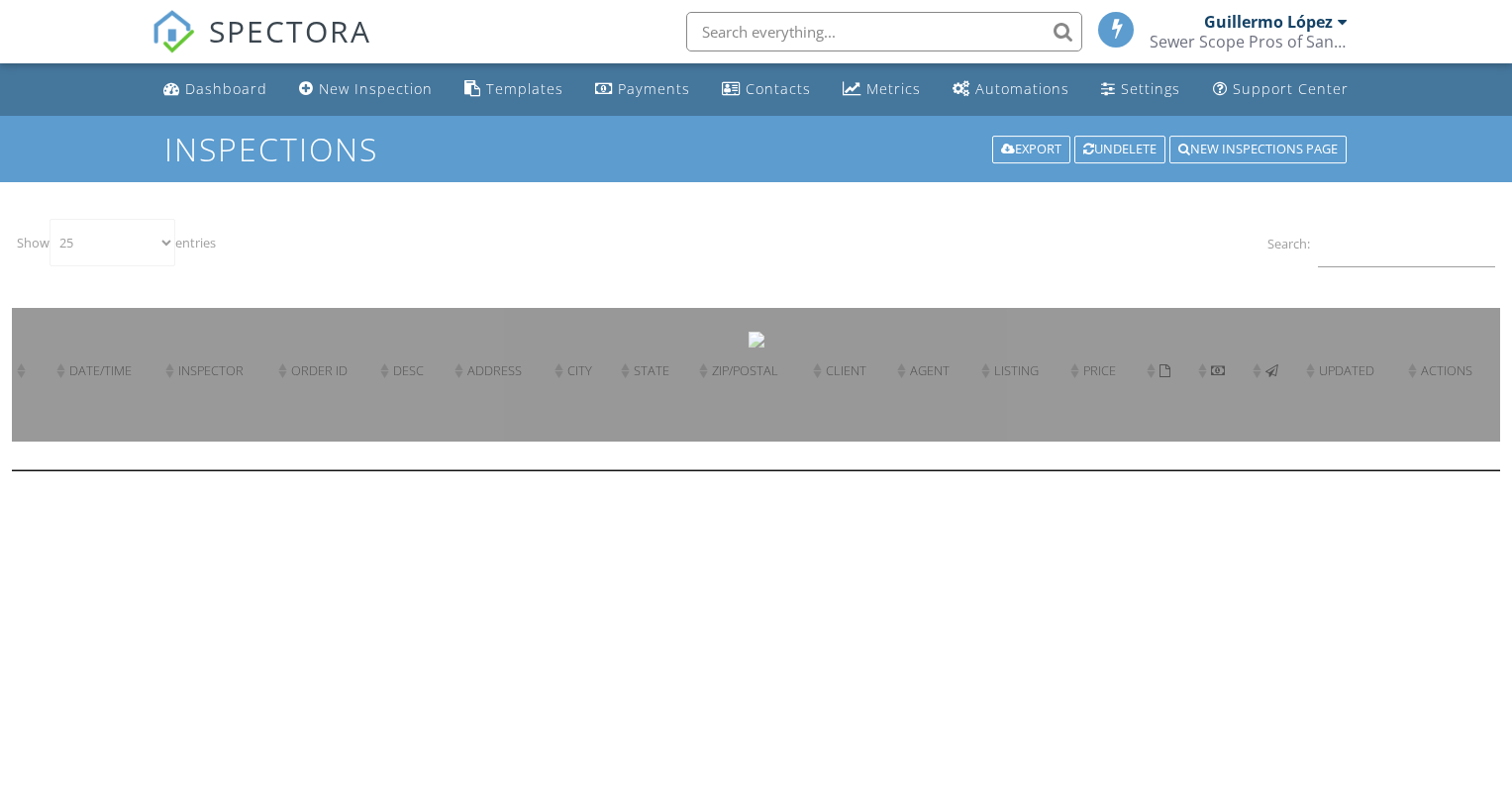 select on "25" 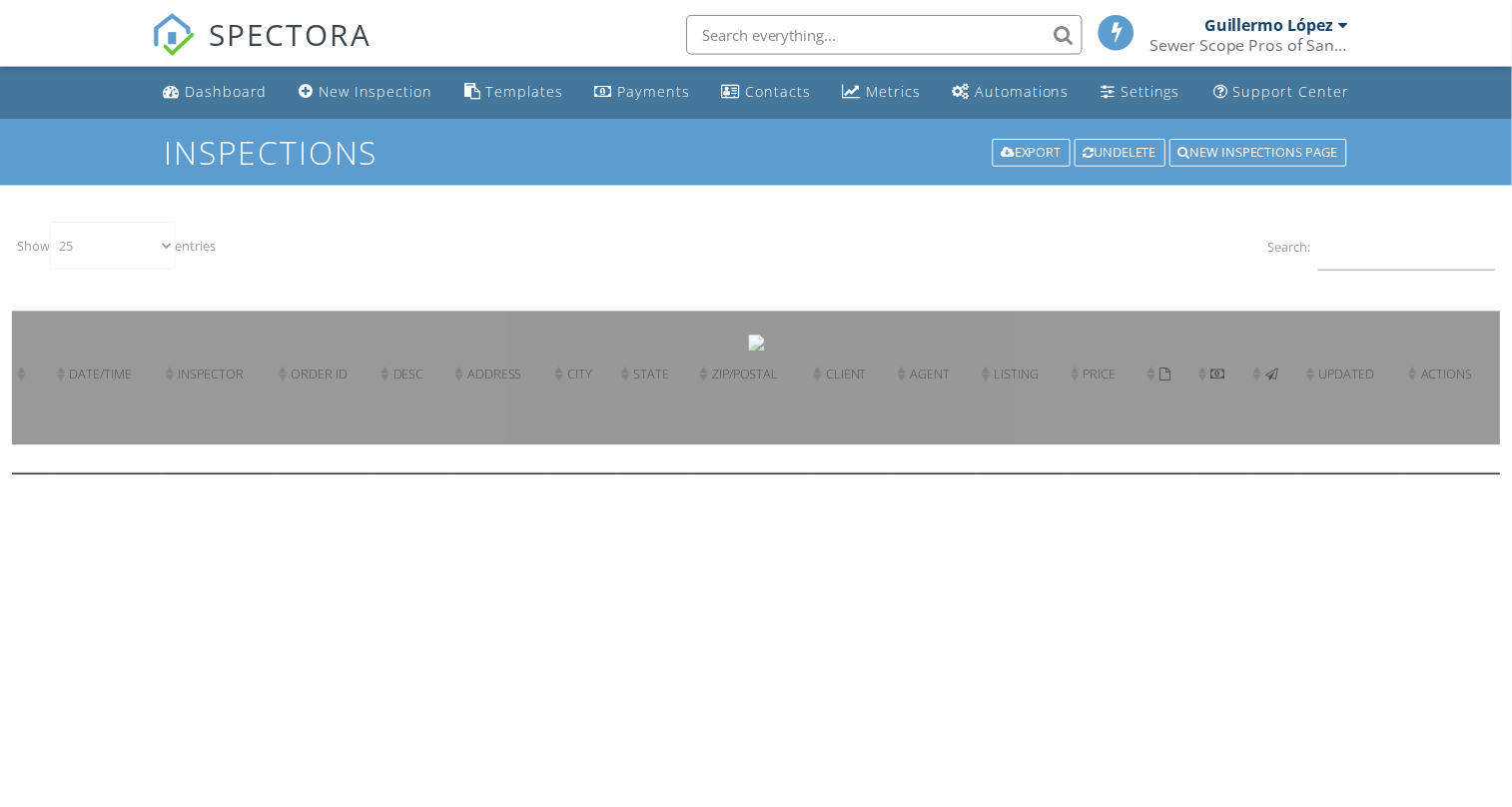 scroll, scrollTop: 0, scrollLeft: 0, axis: both 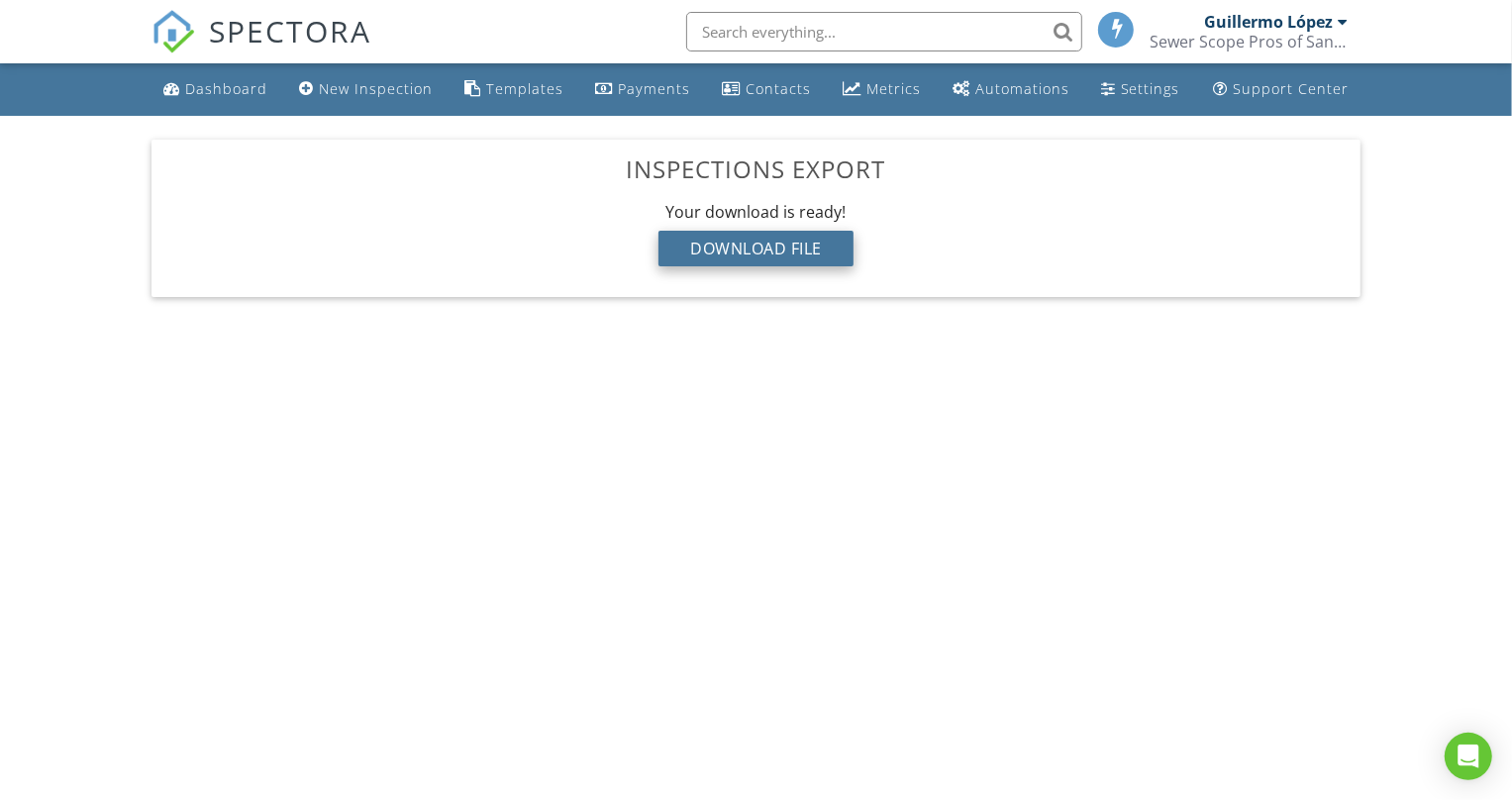 click on "Download File" at bounding box center (756, 249) 